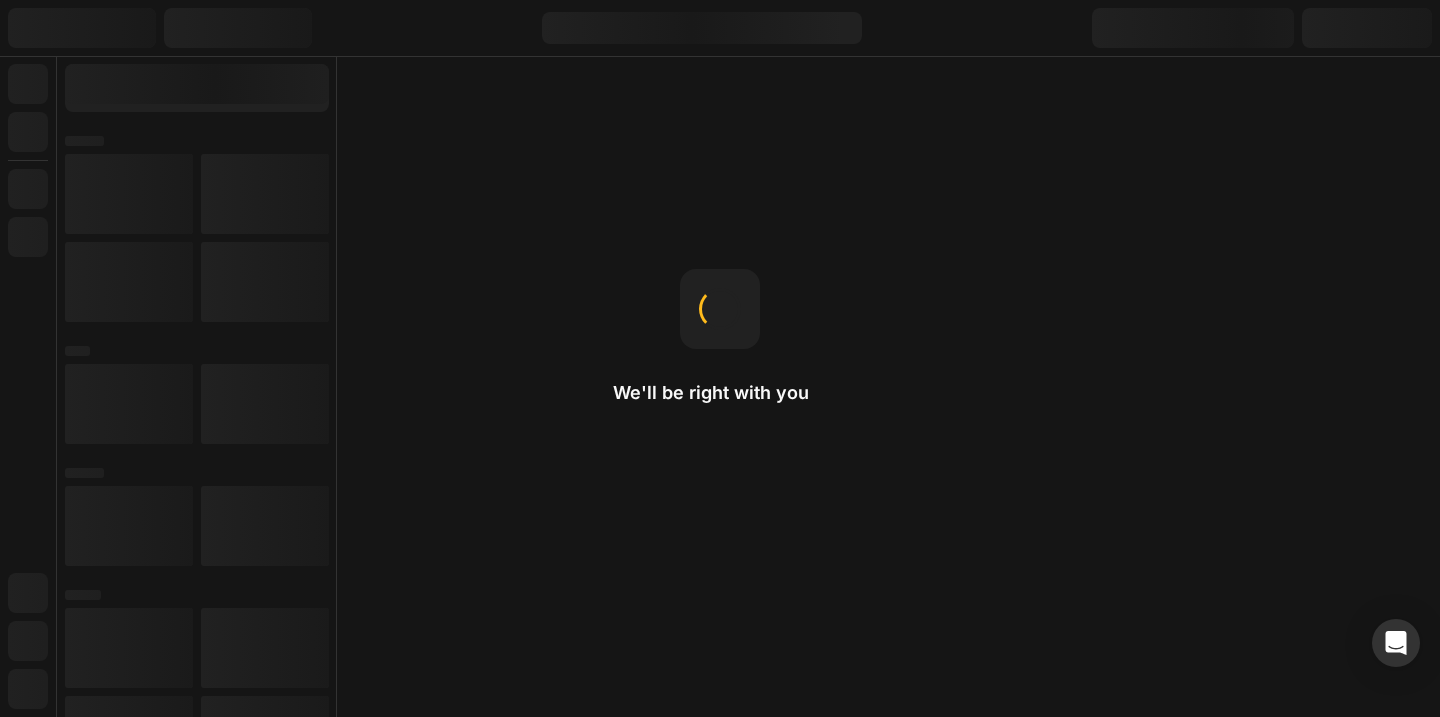 scroll, scrollTop: 0, scrollLeft: 0, axis: both 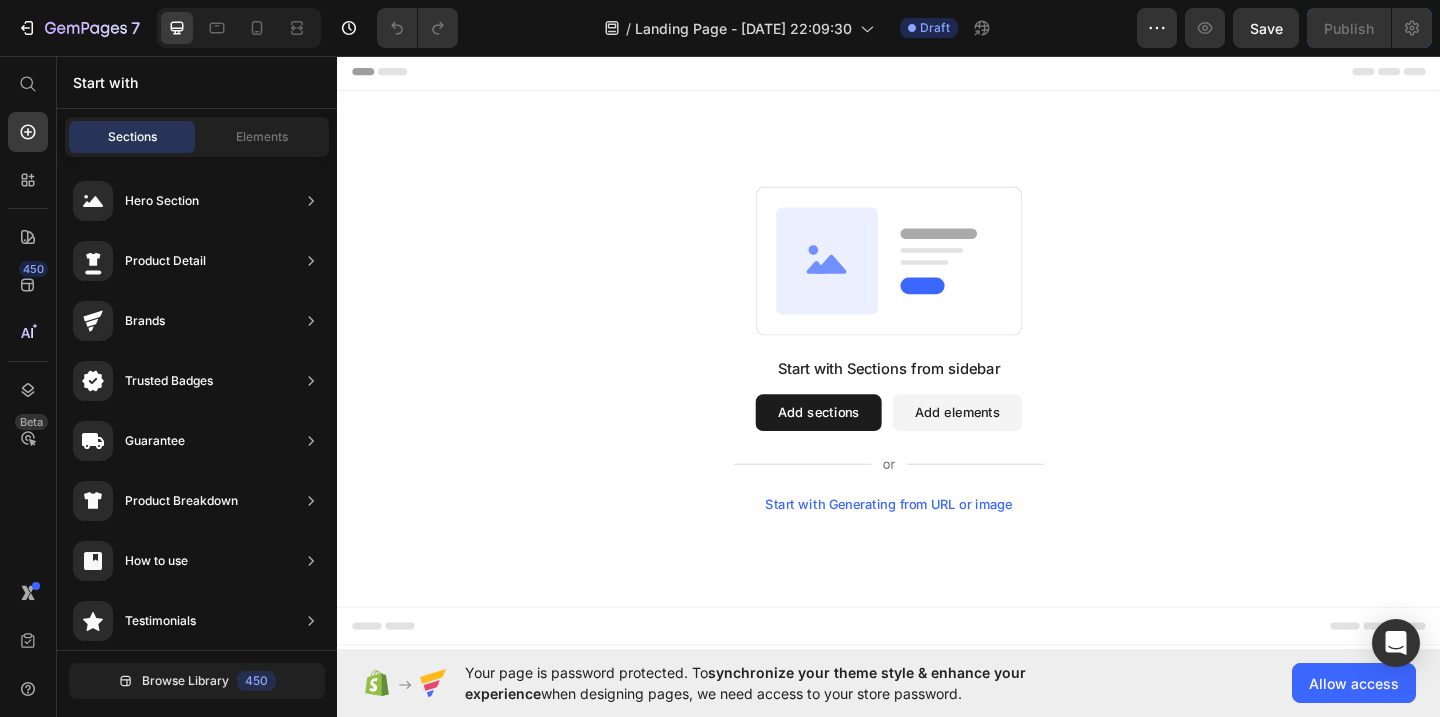 click on "Start with Sections from sidebar Add sections Add elements Start with Generating from URL or image" at bounding box center [937, 375] 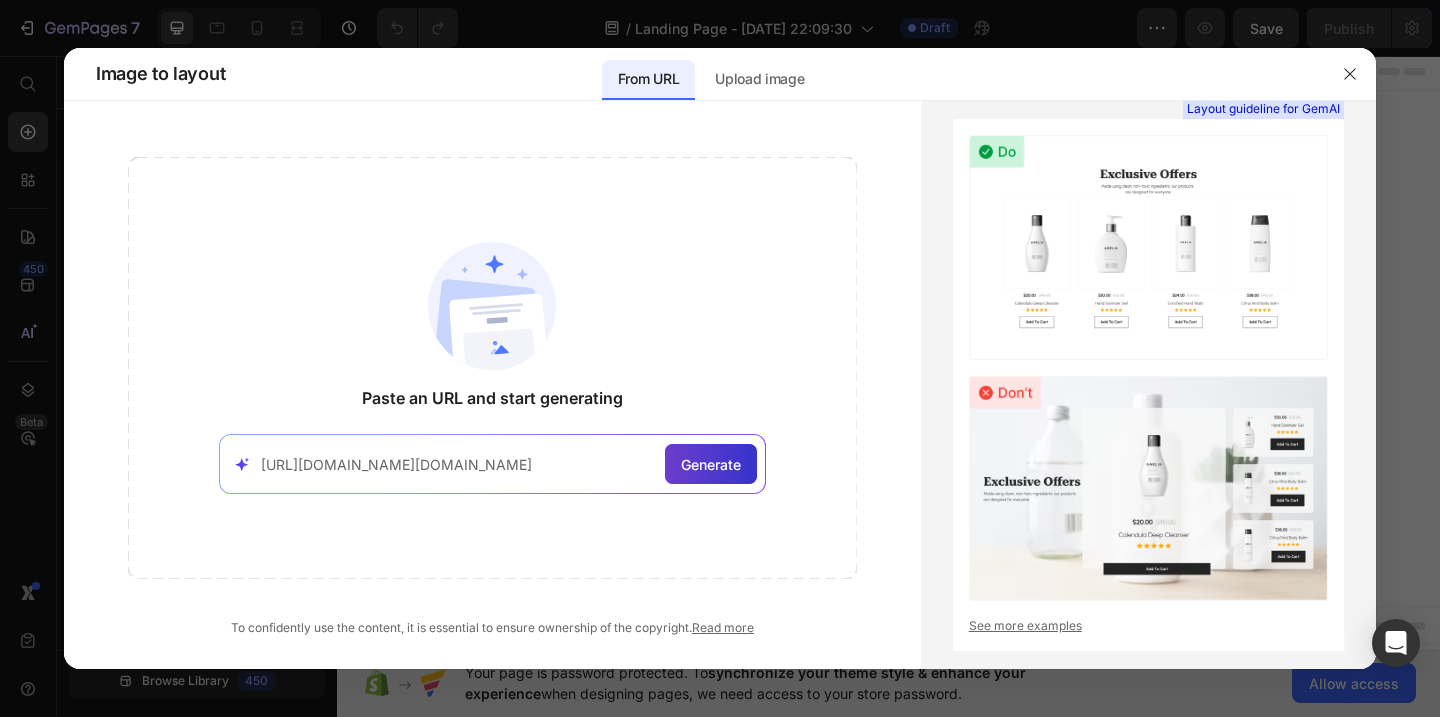 type on "[URL][DOMAIN_NAME][DOMAIN_NAME]" 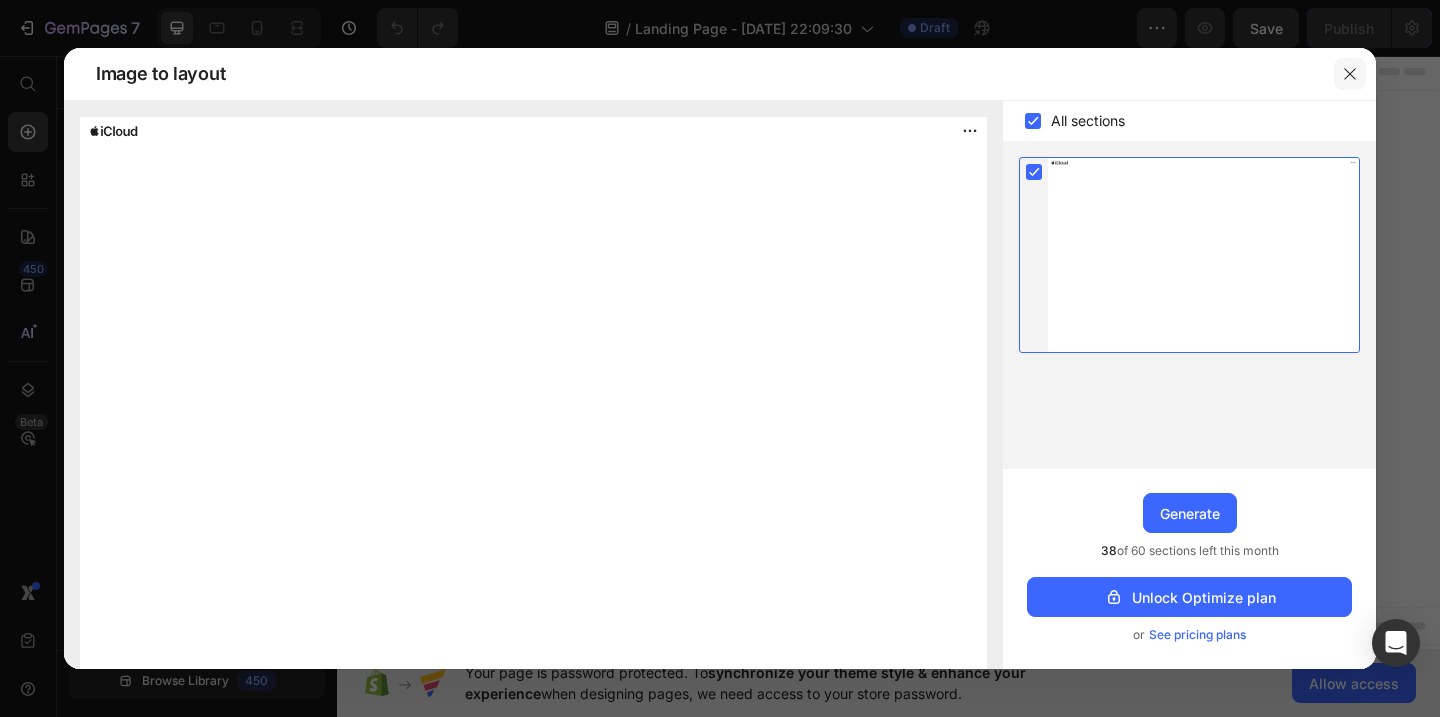 click 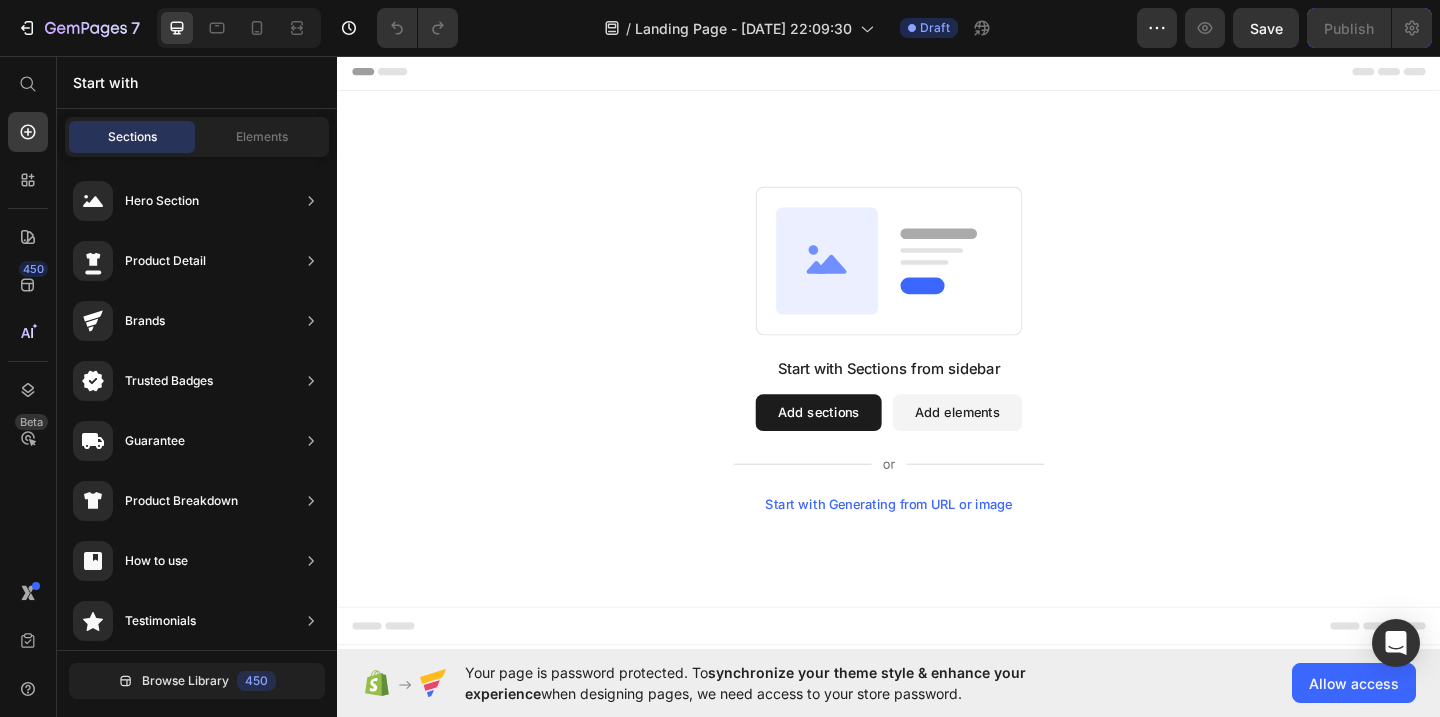 click on "Start with Sections from sidebar Add sections Add elements Start with Generating from URL or image" at bounding box center [937, 374] 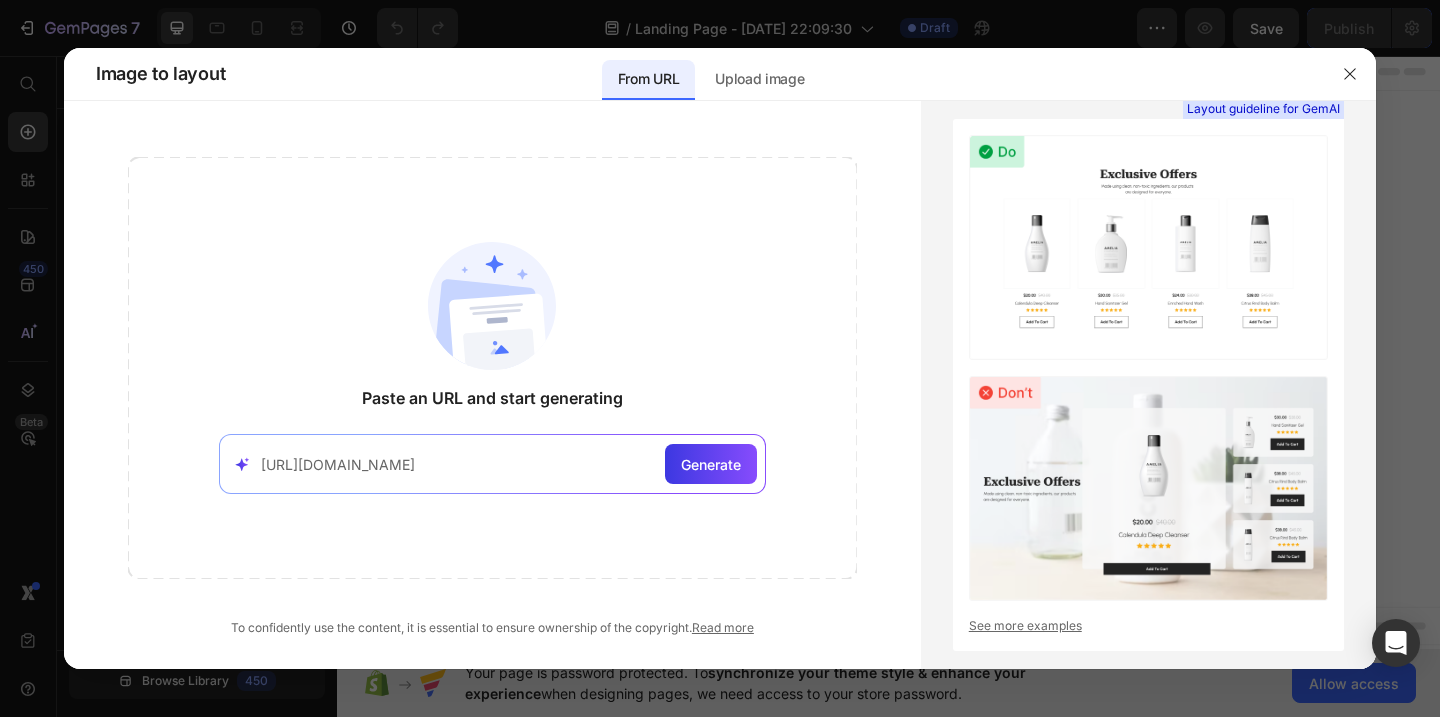 type on "[URL][DOMAIN_NAME]" 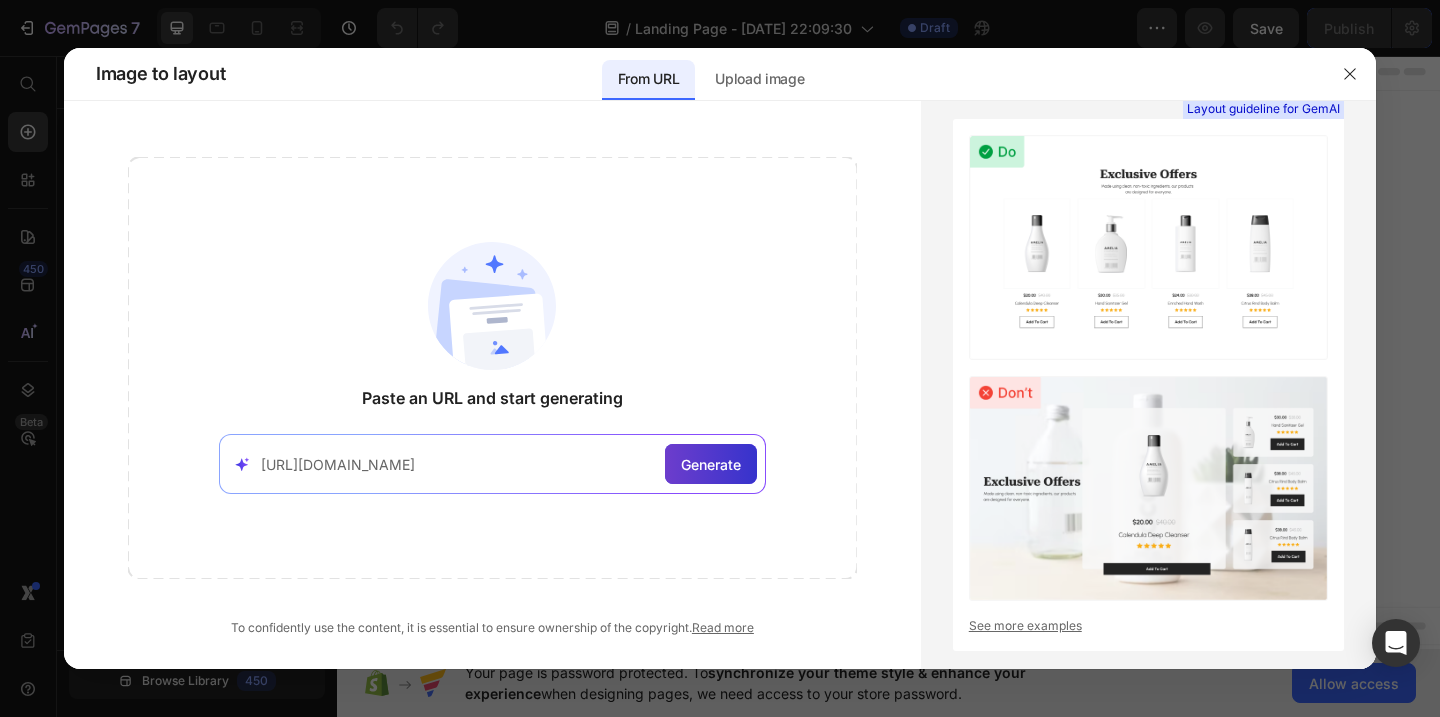 click on "Generate" at bounding box center (711, 464) 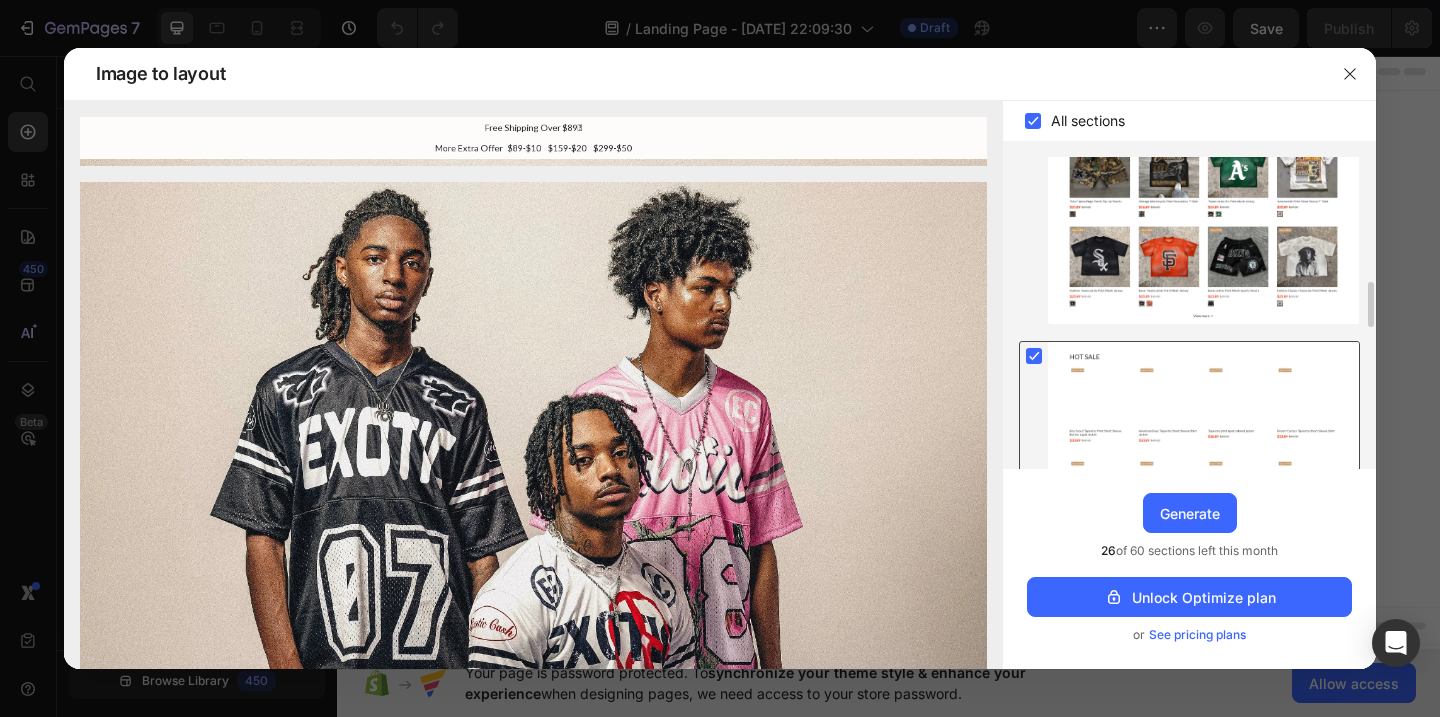 scroll, scrollTop: 804, scrollLeft: 0, axis: vertical 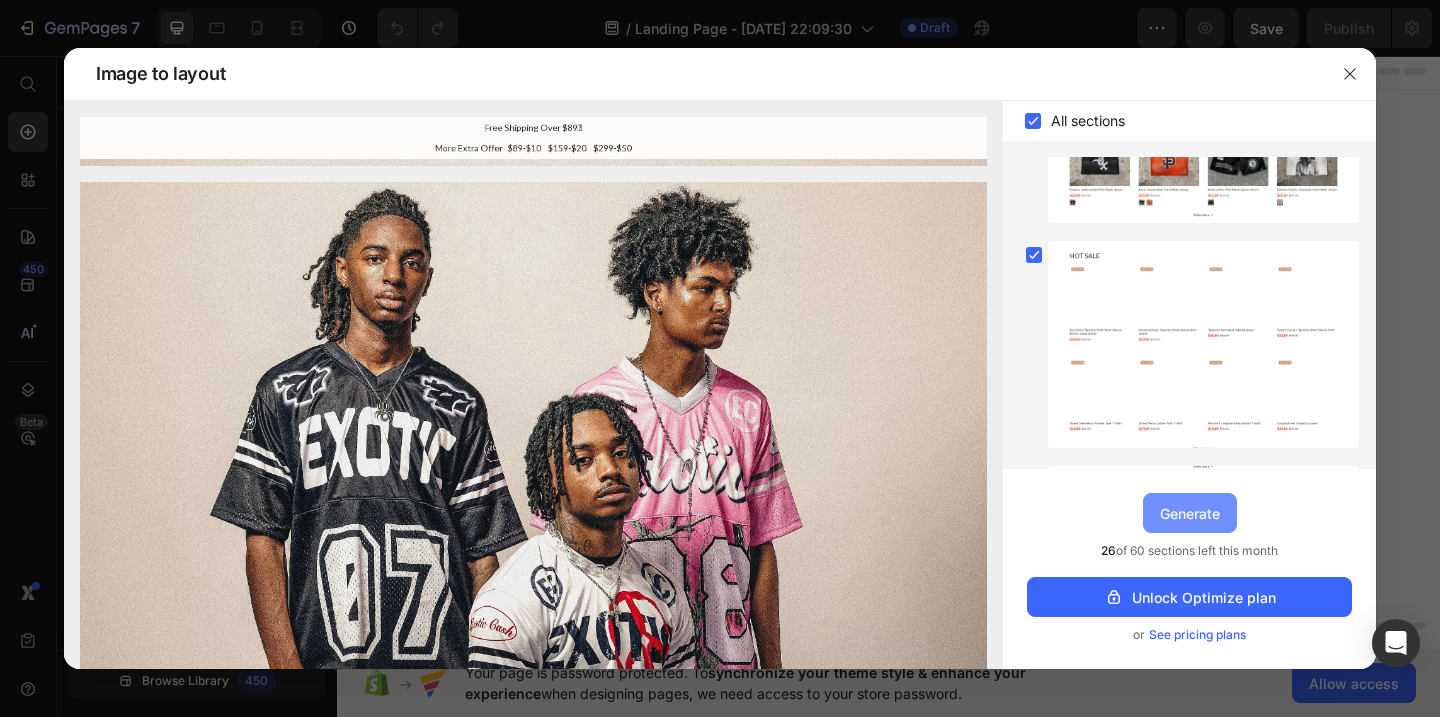 click on "Generate" at bounding box center (1190, 513) 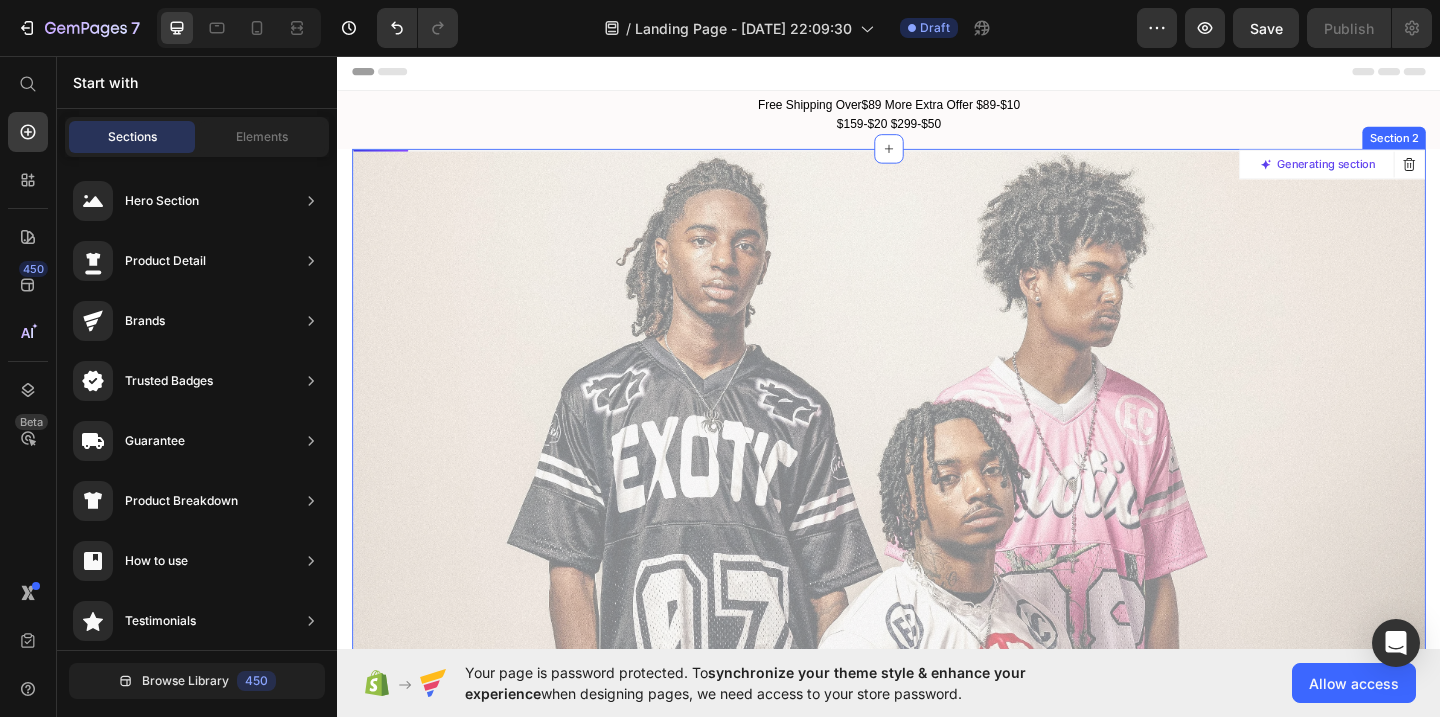 scroll, scrollTop: -1, scrollLeft: 0, axis: vertical 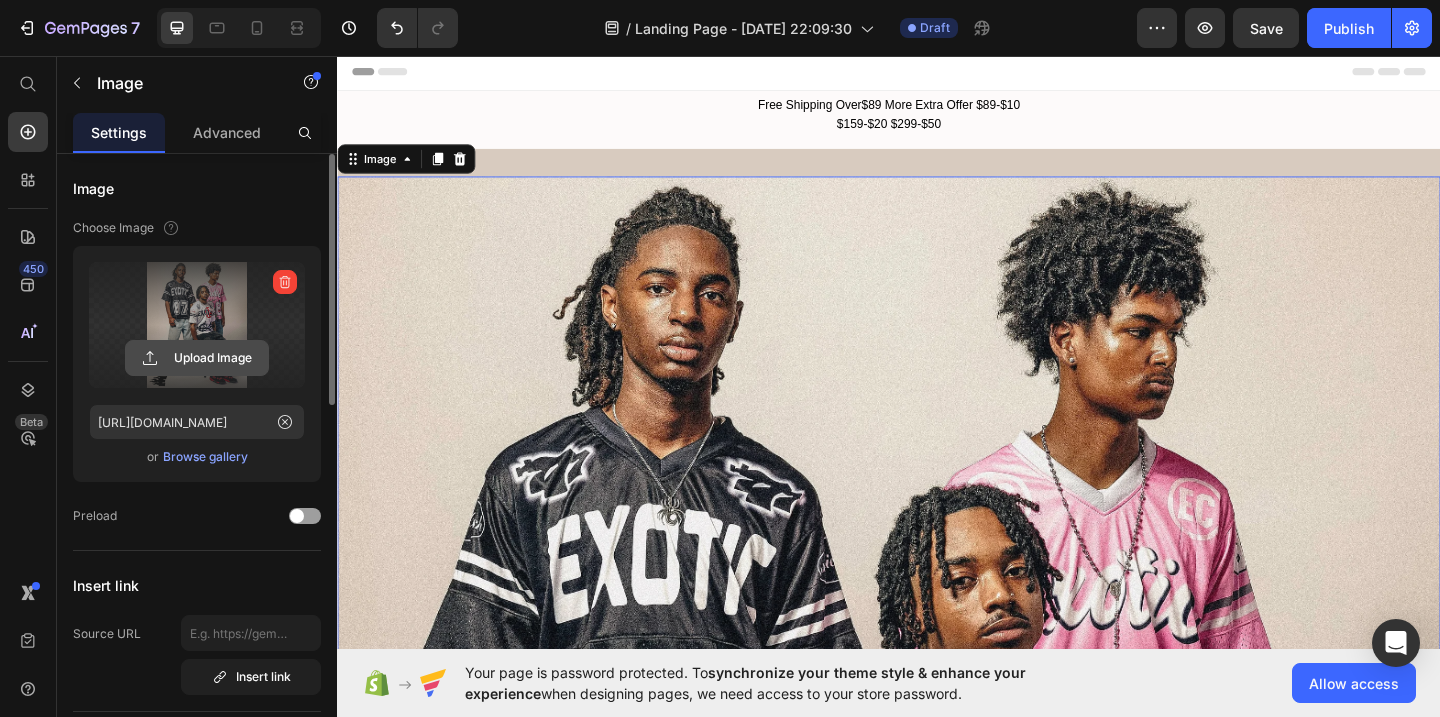 click 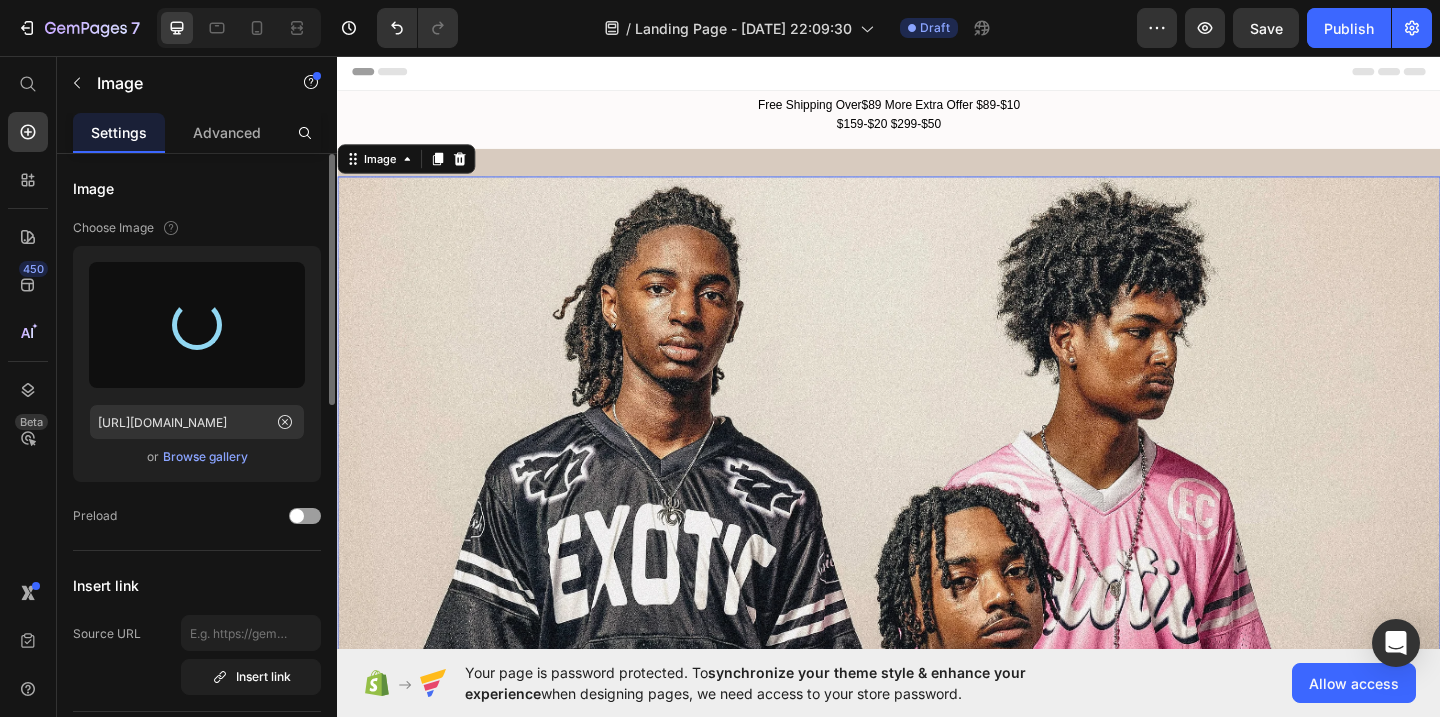 type on "[URL][DOMAIN_NAME]" 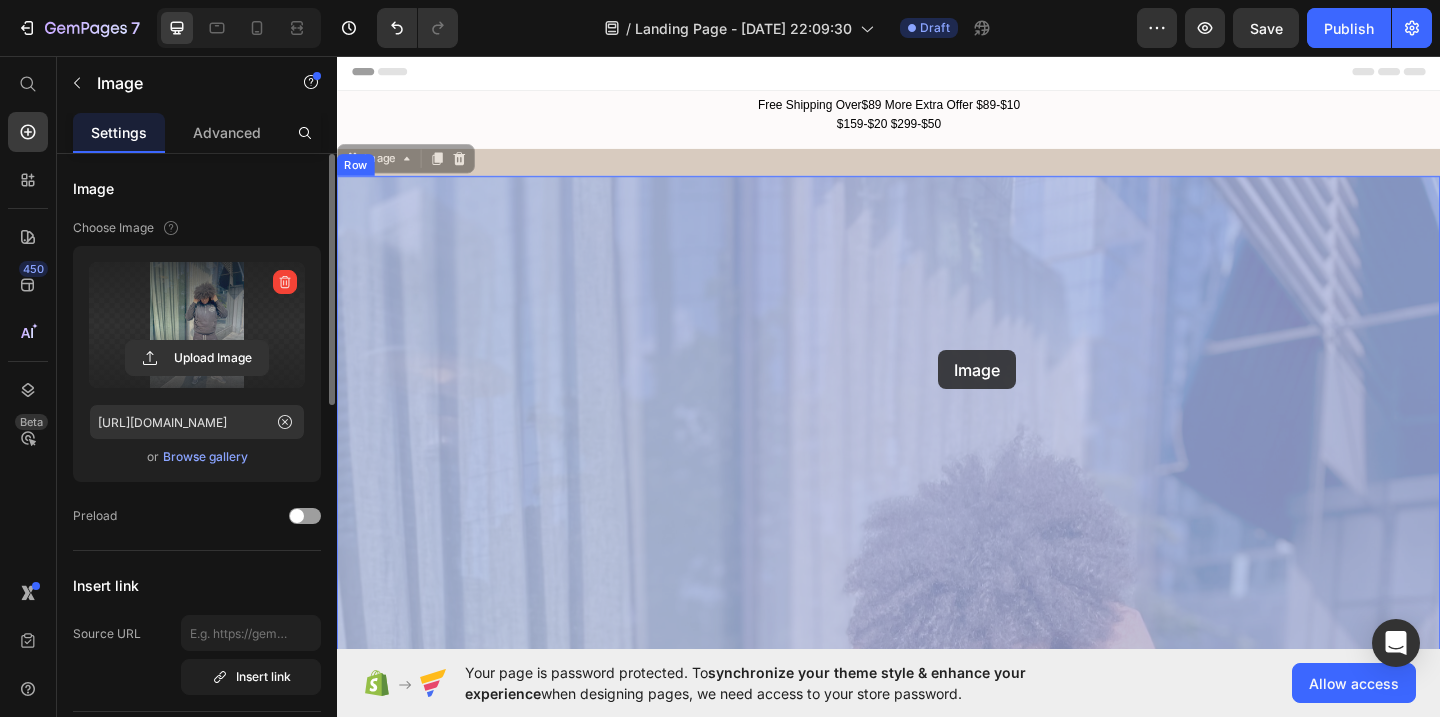 drag, startPoint x: 1034, startPoint y: 491, endPoint x: 993, endPoint y: 376, distance: 122.09013 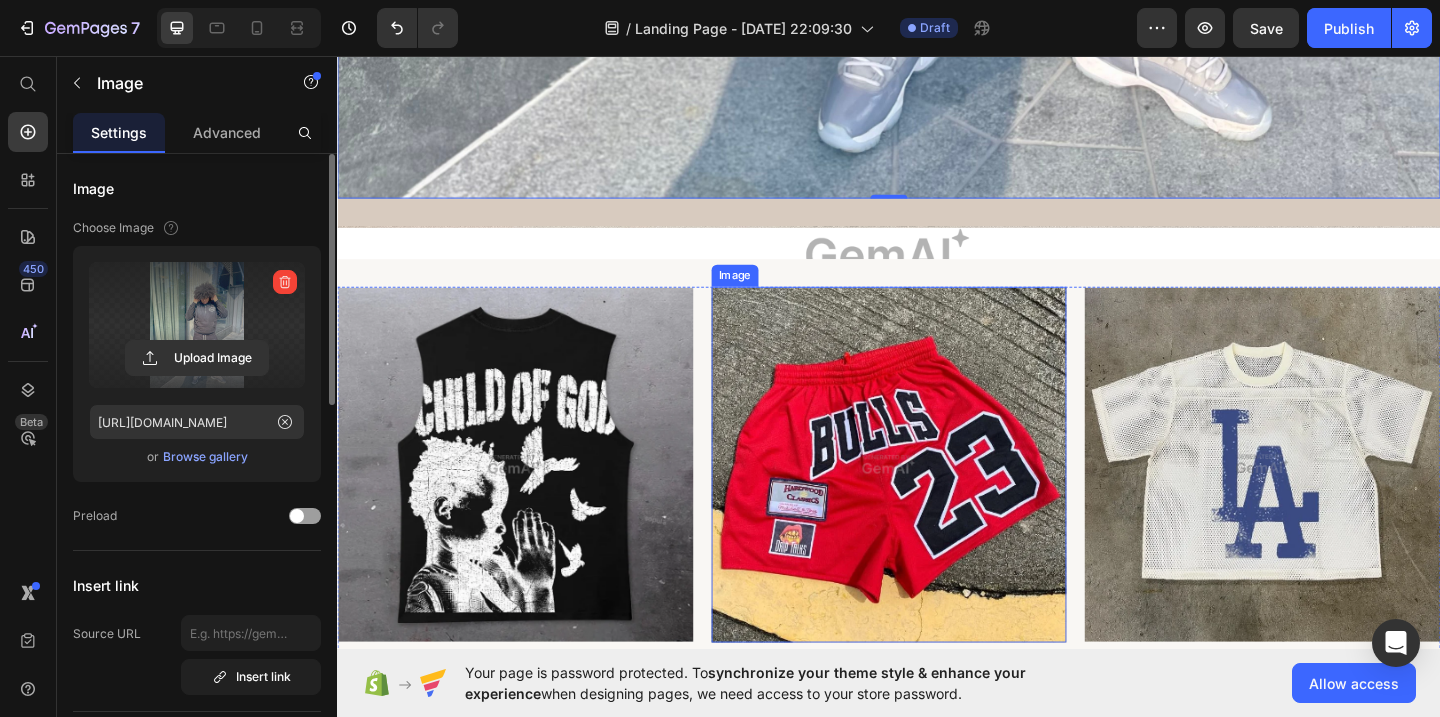 scroll, scrollTop: 1714, scrollLeft: 0, axis: vertical 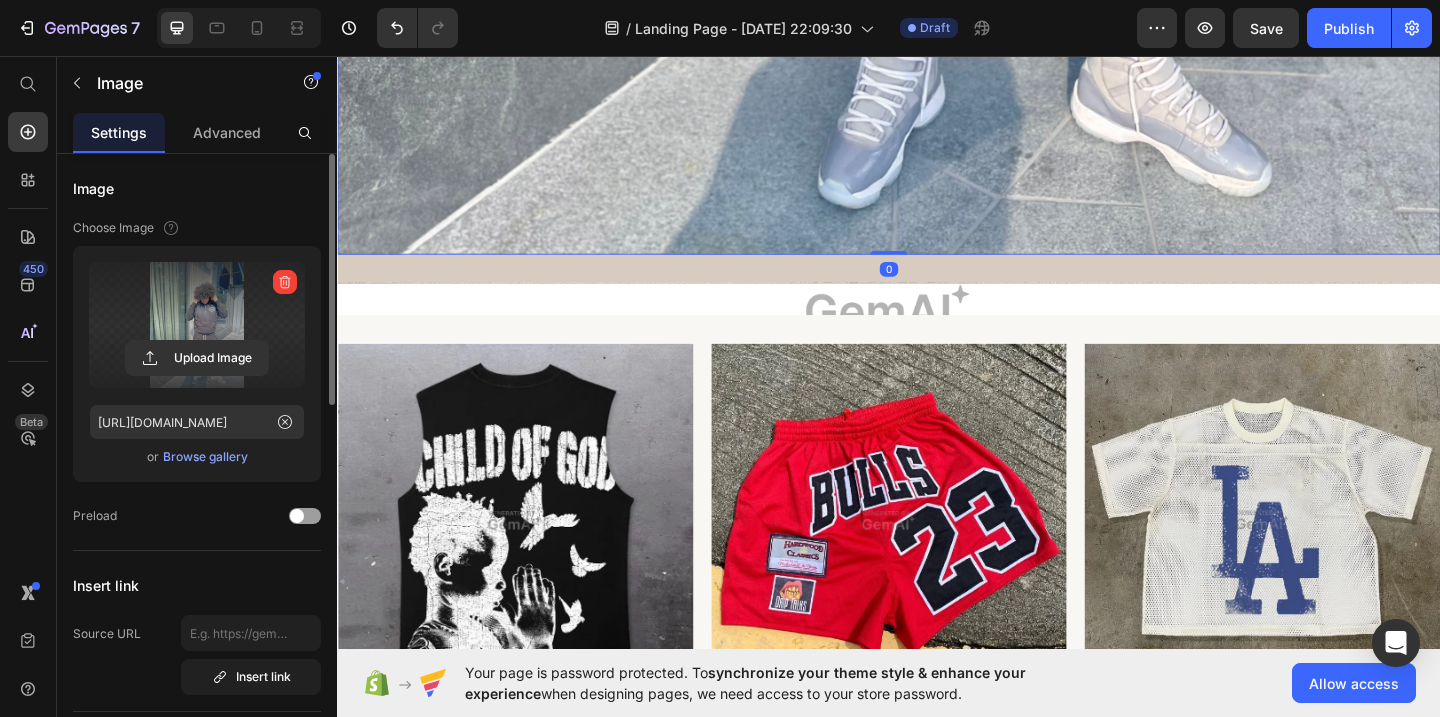 drag, startPoint x: 940, startPoint y: 268, endPoint x: 918, endPoint y: 133, distance: 136.78085 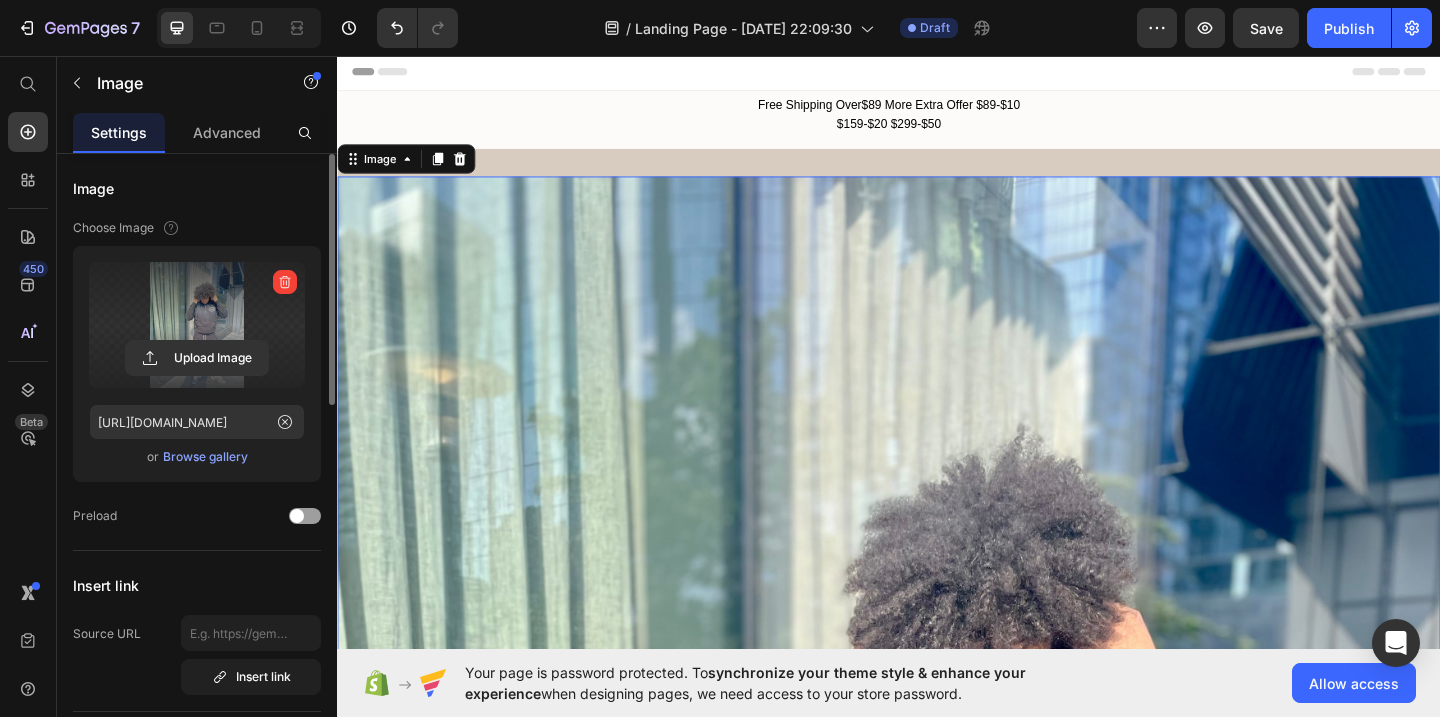 scroll, scrollTop: 0, scrollLeft: 0, axis: both 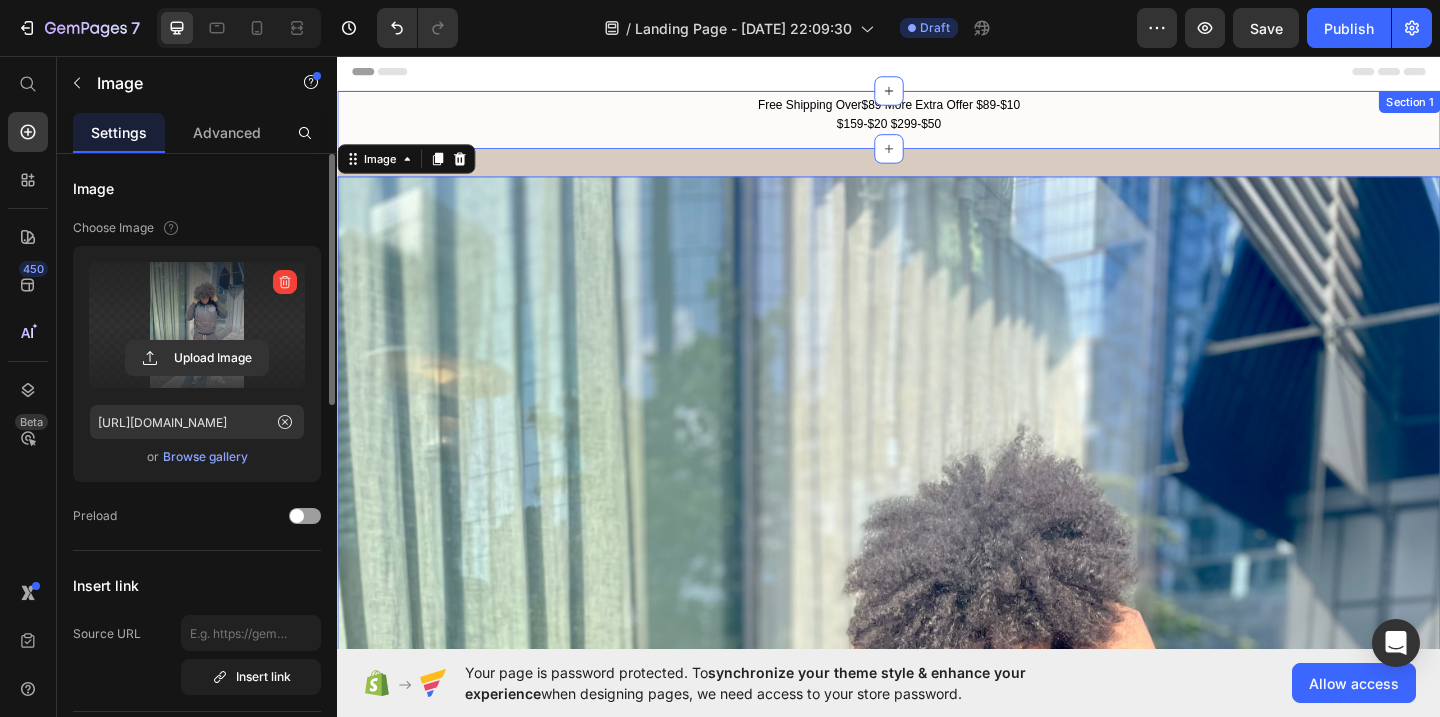 click on "Free Shipping Over$89 More Extra Offer $89-$10 $159-$20 $299-$50 Text Block Row Section 1" at bounding box center (937, 125) 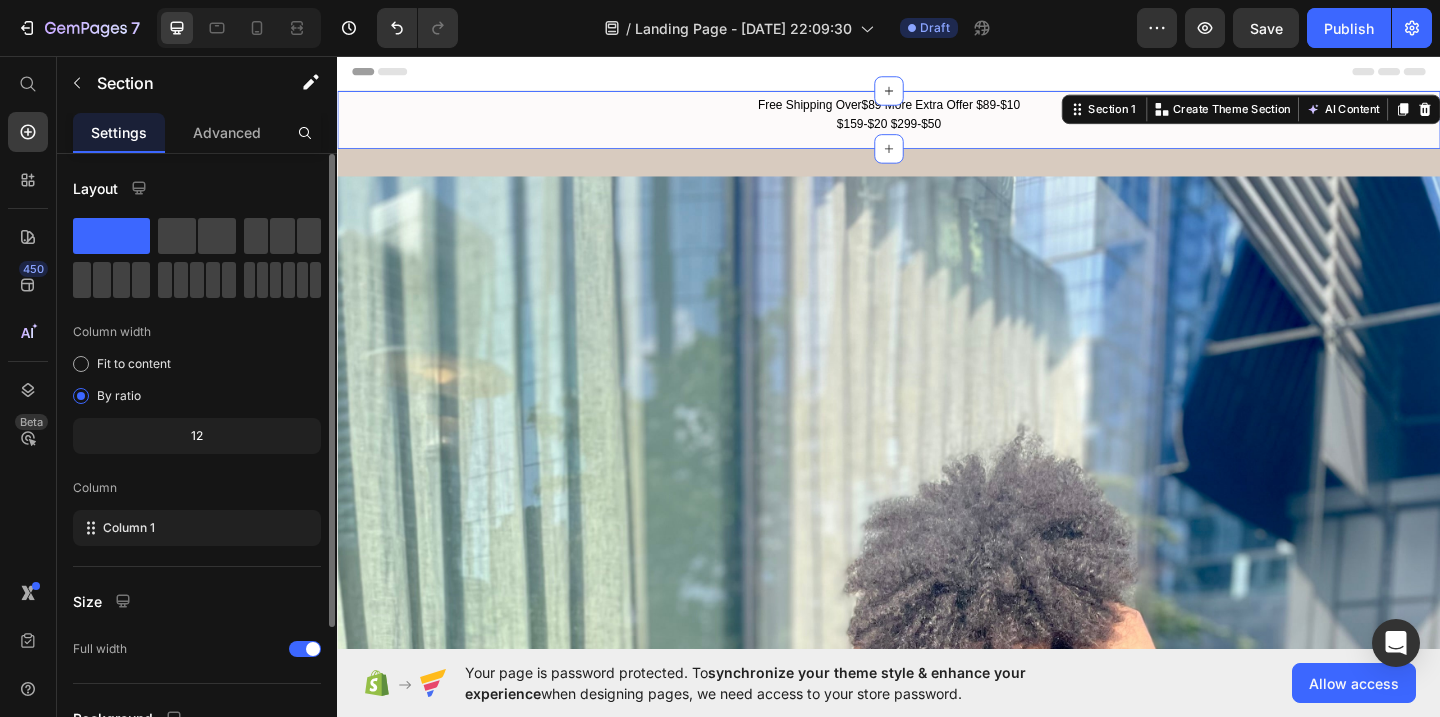 click on "Free Shipping Over$89 More Extra Offer $89-$10 $159-$20 $299-$50 Text Block Row Section 1   You can create reusable sections Create Theme Section AI Content Write with GemAI What would you like to describe here? Tone and Voice Persuasive Product BLACK ACID WASH THE STORY PULL OVER HOODIE AND SHORT SET. Show more Generate" at bounding box center (937, 125) 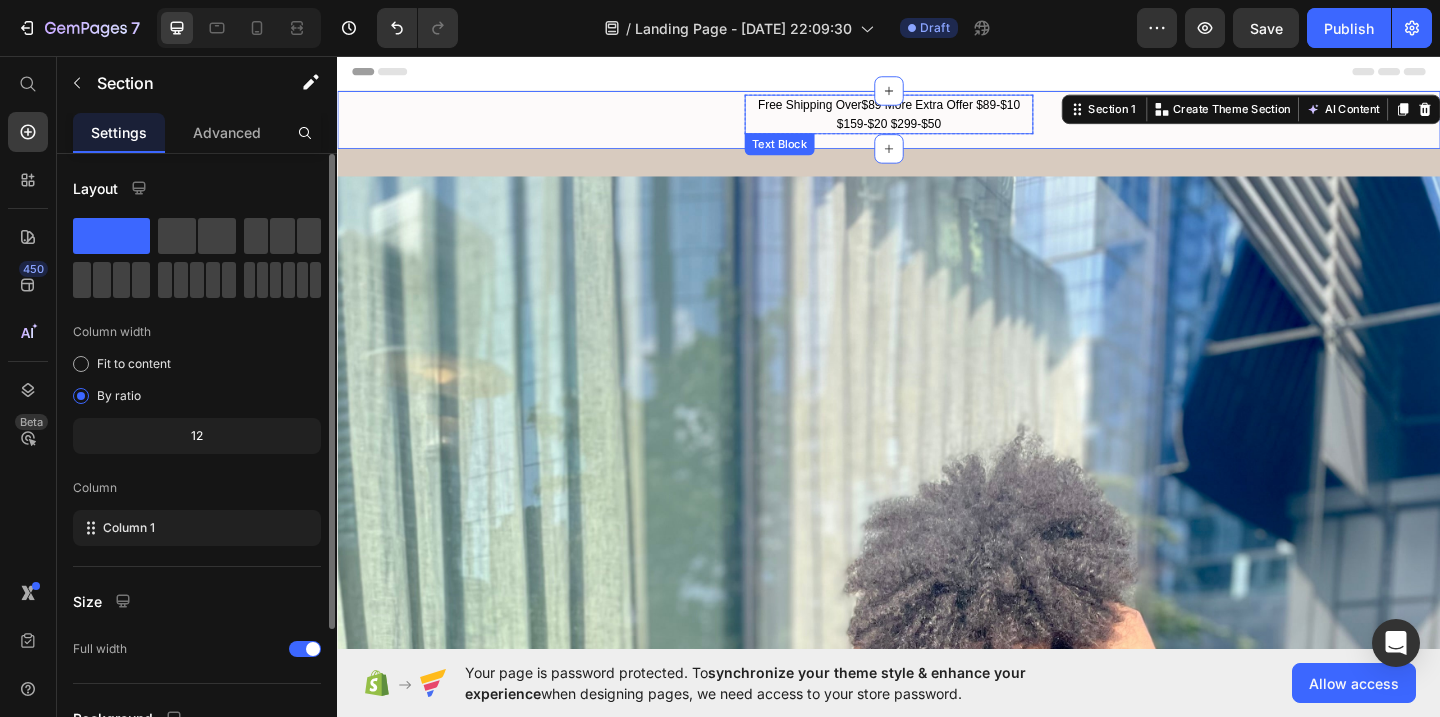 click on "Free Shipping Over$89 More Extra Offer $89-$10 $159-$20 $299-$50" at bounding box center (937, 119) 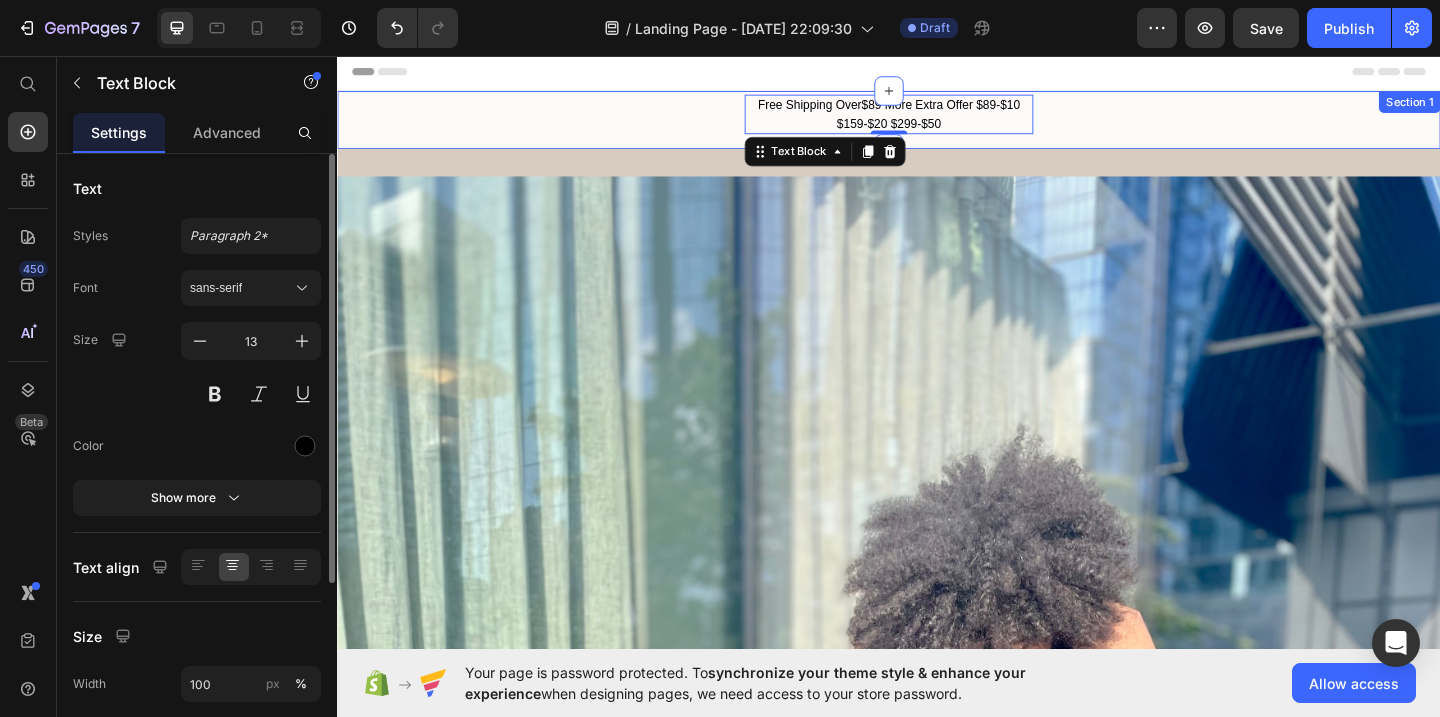 click on "Free Shipping Over$89 More Extra Offer $89-$10 $159-$20 $299-$50 Text Block   0 Row Section 1" at bounding box center [937, 125] 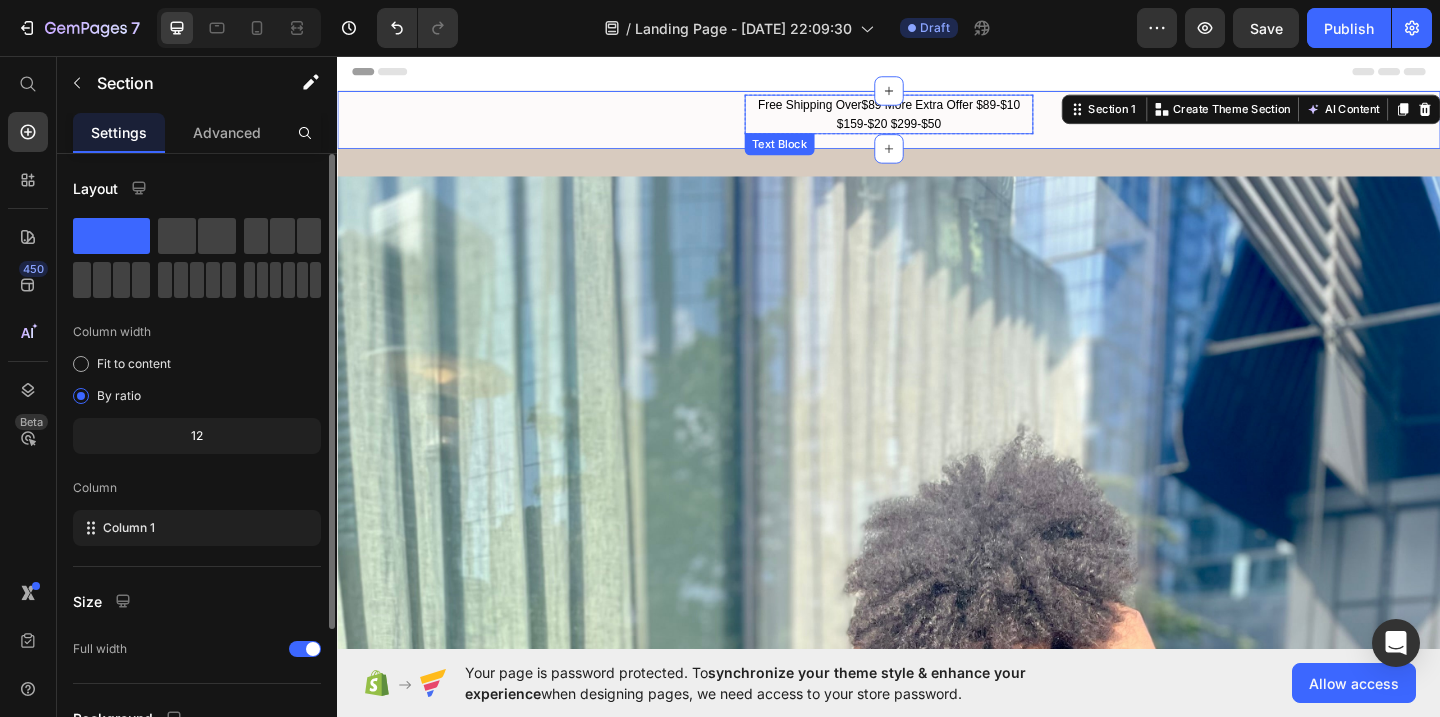 click on "Free Shipping Over$89 More Extra Offer $89-$10 $159-$20 $299-$50" at bounding box center [937, 119] 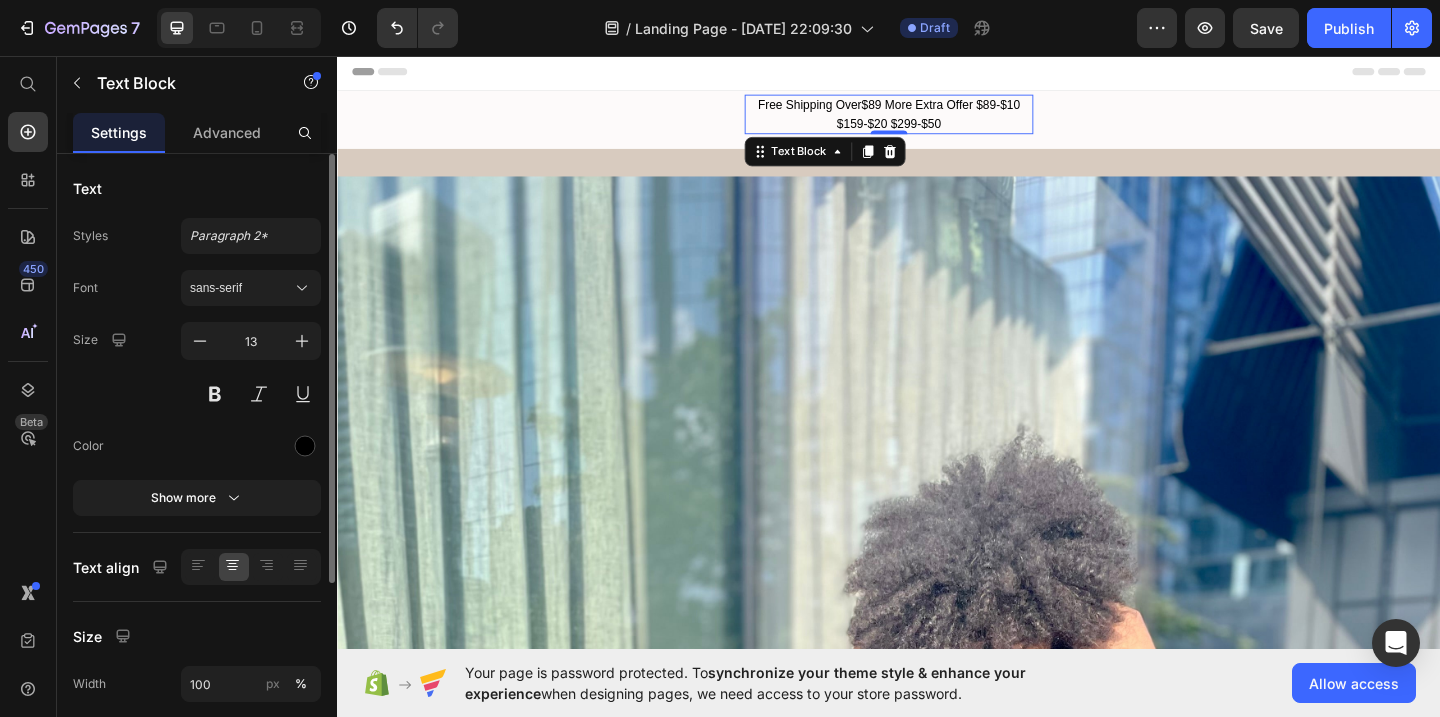 click on "Free Shipping Over$89 More Extra Offer $89-$10 $159-$20 $299-$50" at bounding box center (937, 119) 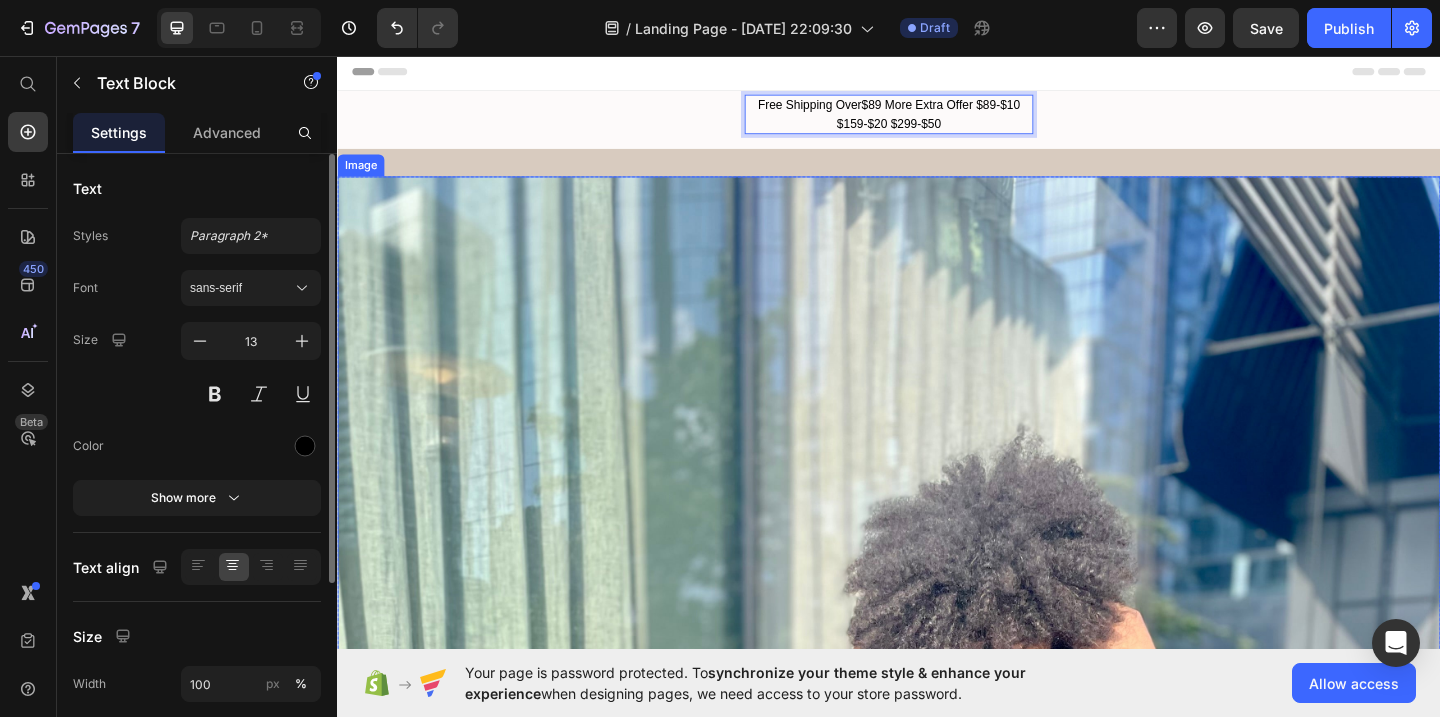 click at bounding box center (937, 1087) 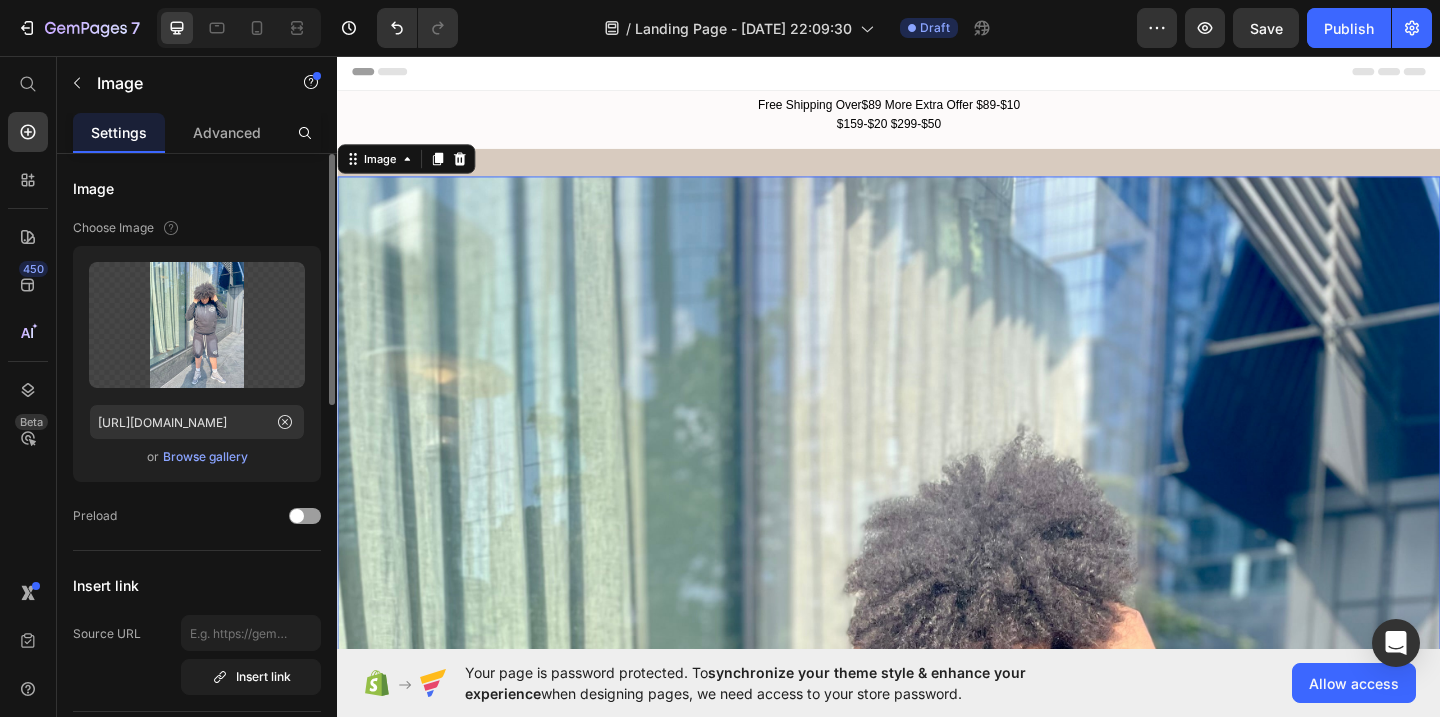 click at bounding box center [937, 1087] 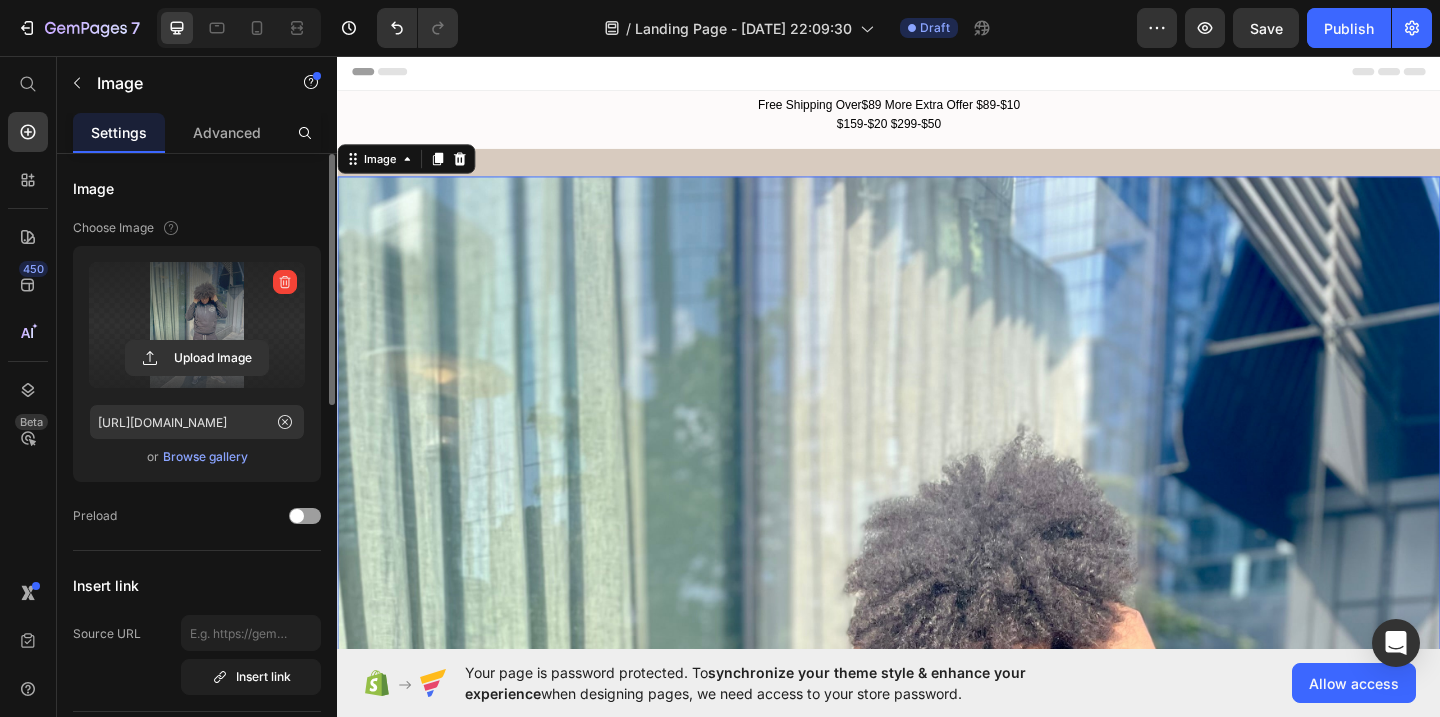 click at bounding box center (197, 325) 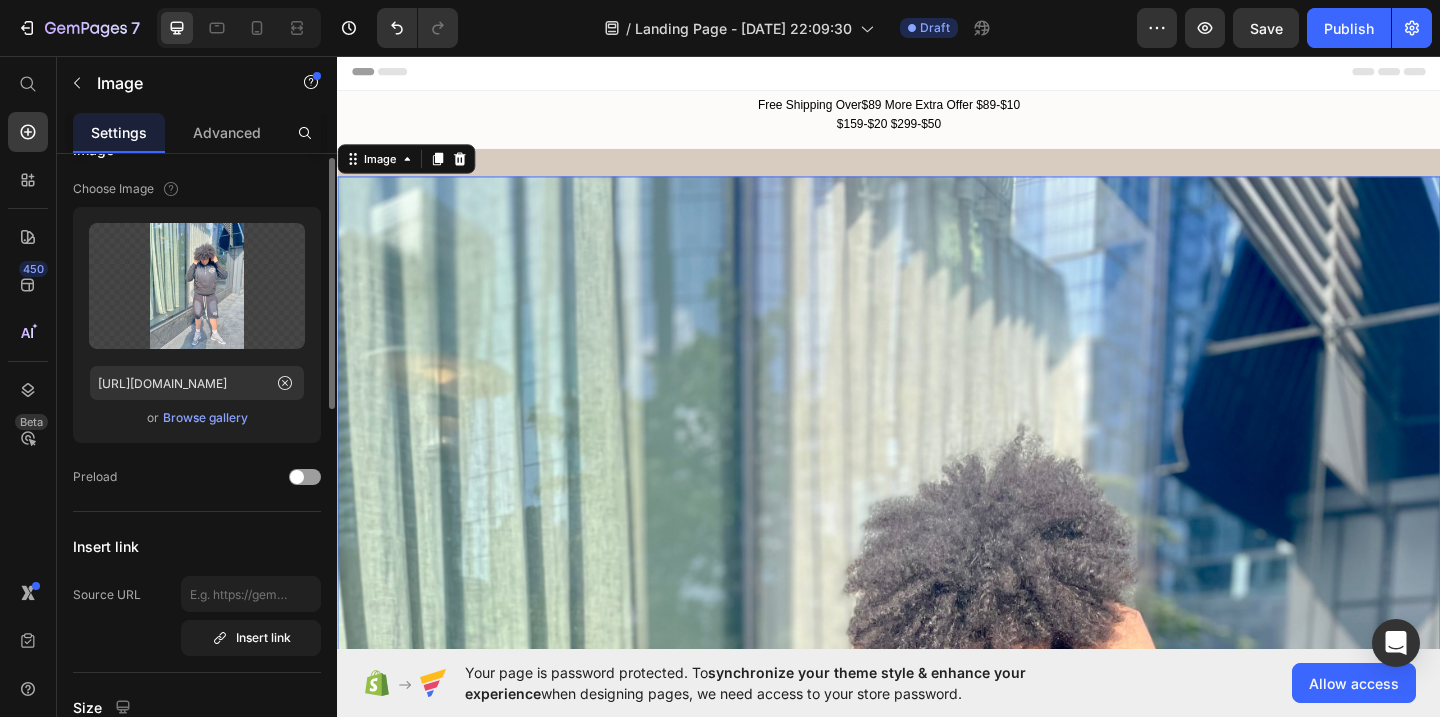 scroll, scrollTop: 42, scrollLeft: 0, axis: vertical 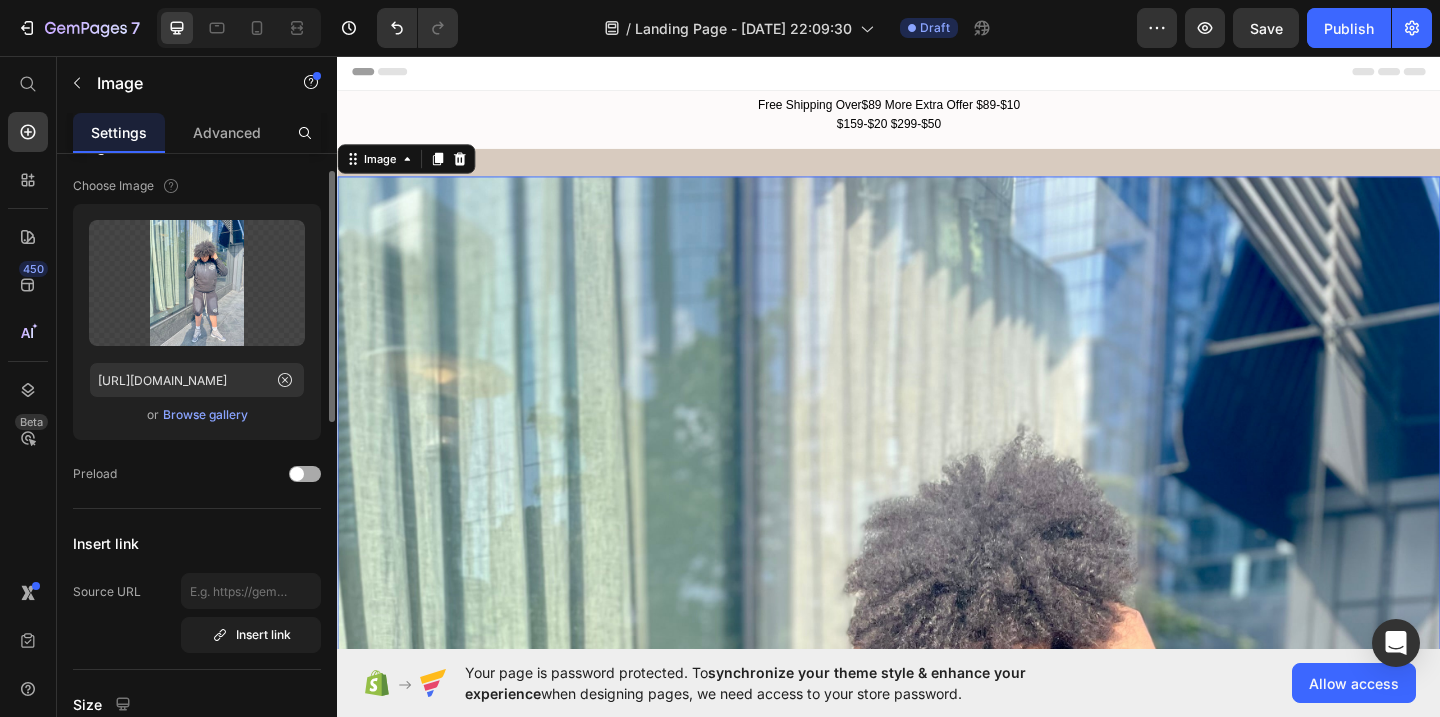 click at bounding box center (297, 474) 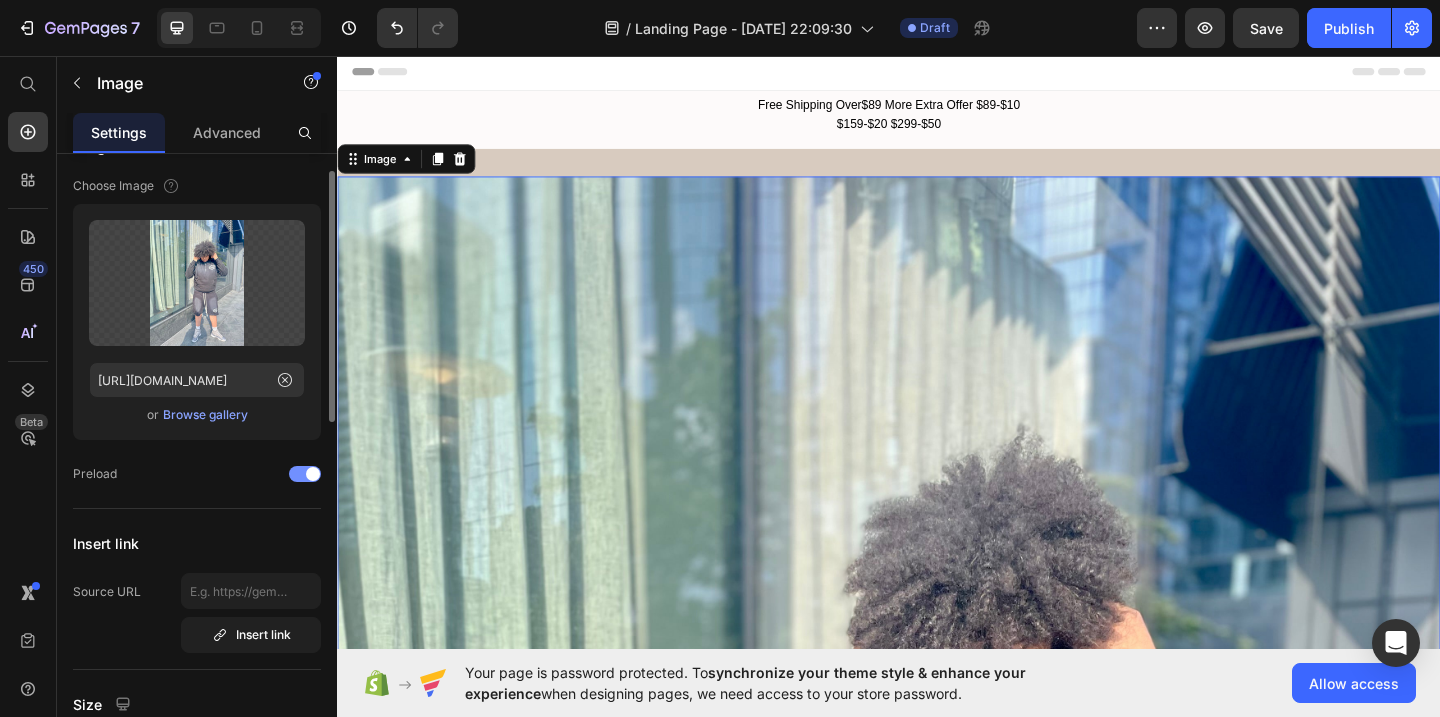 click at bounding box center (305, 474) 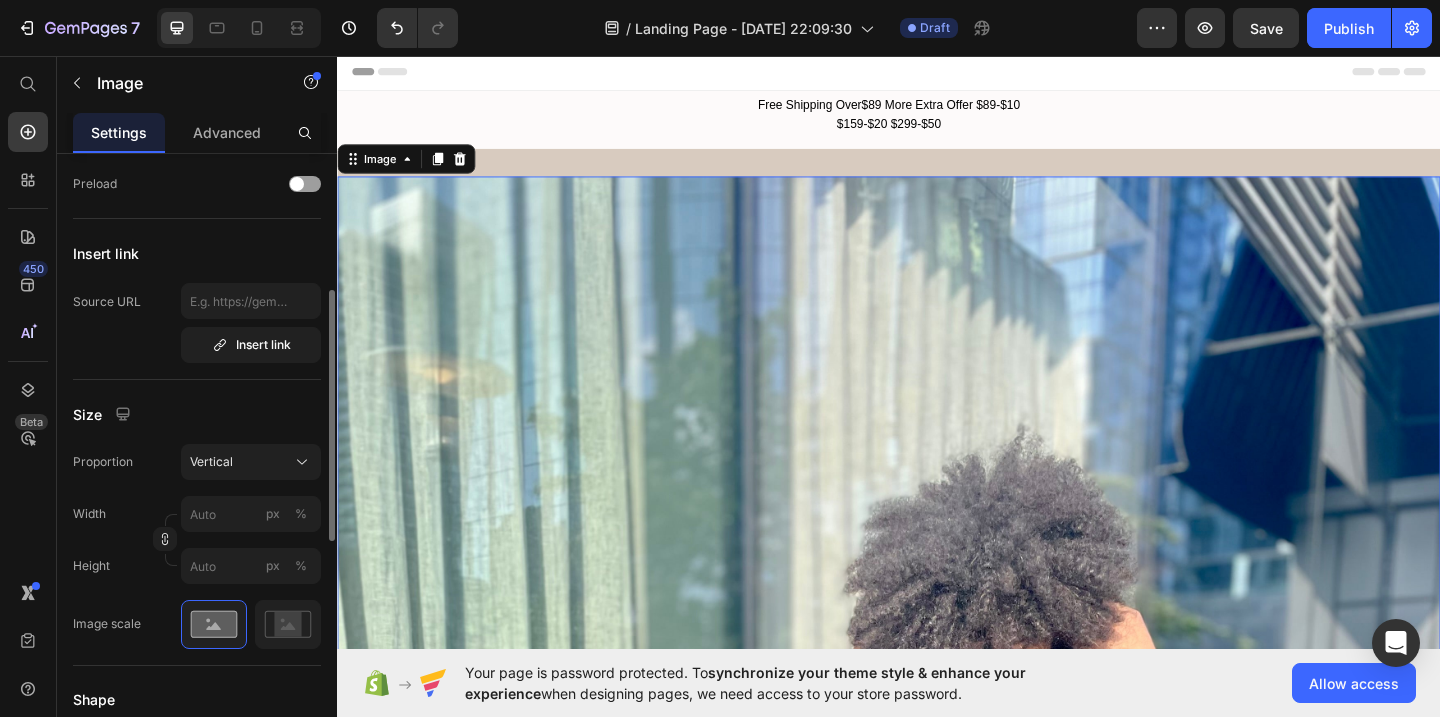 scroll, scrollTop: 339, scrollLeft: 0, axis: vertical 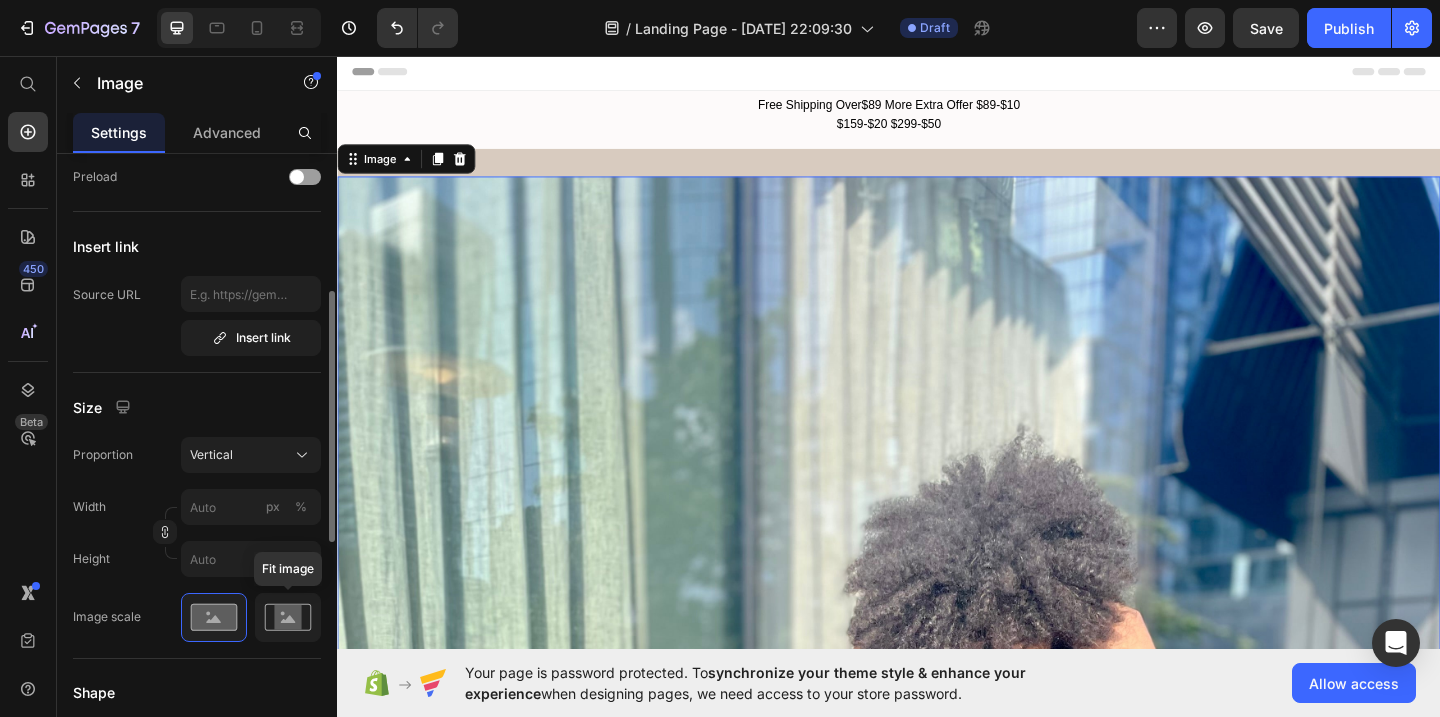 click 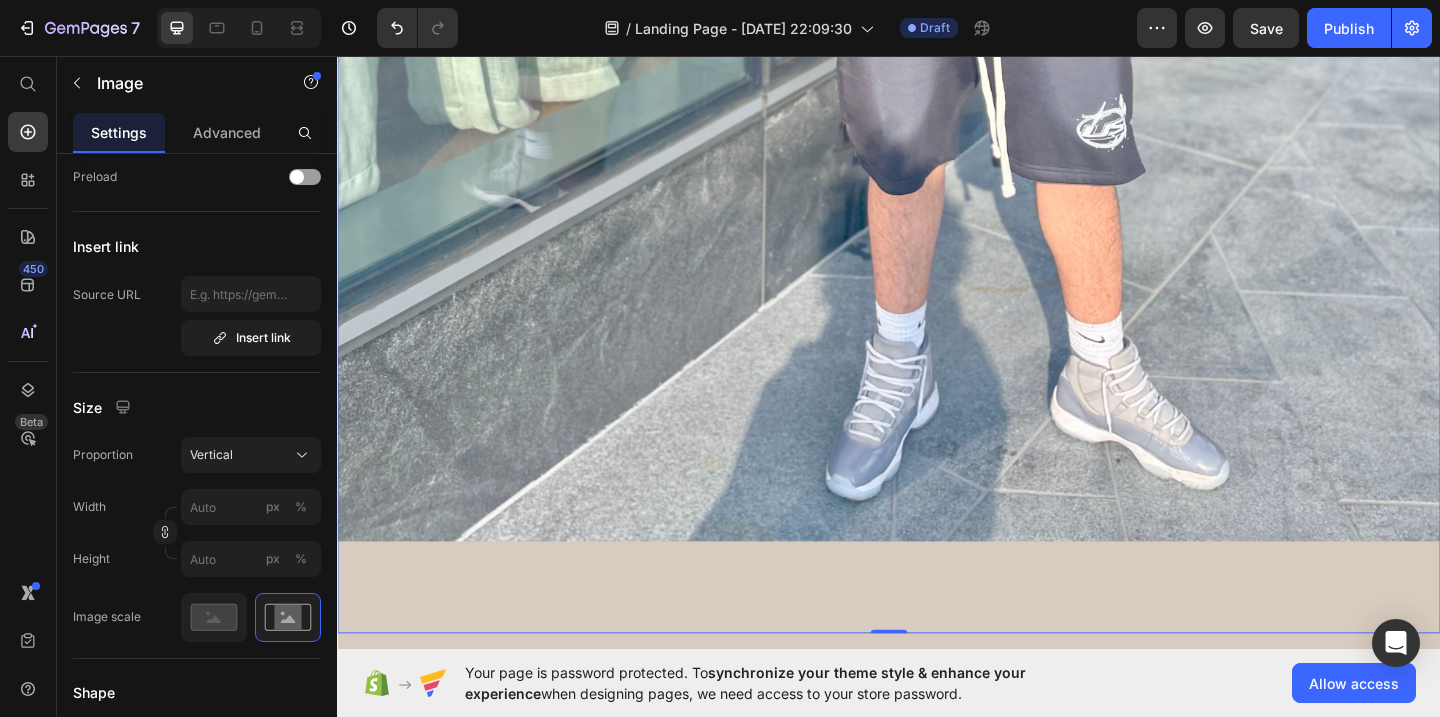 scroll, scrollTop: 1323, scrollLeft: 0, axis: vertical 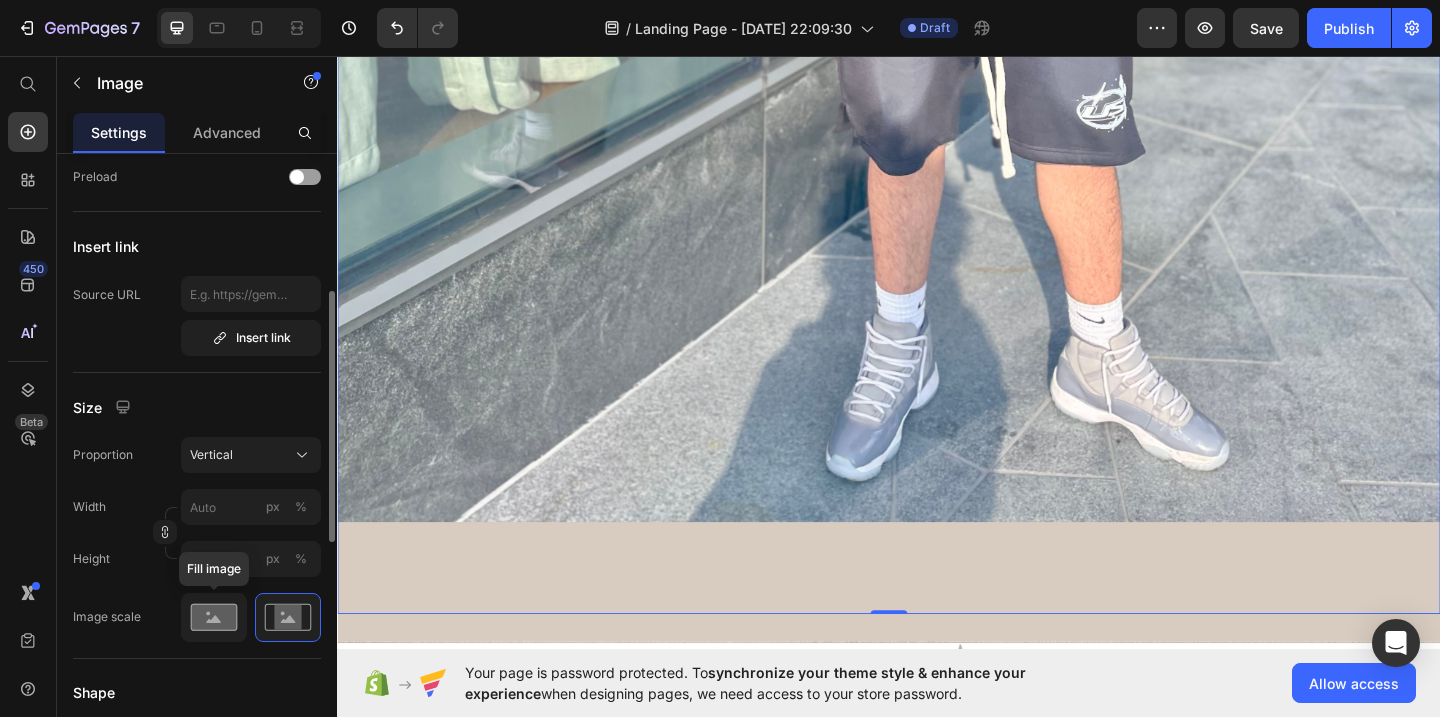 click 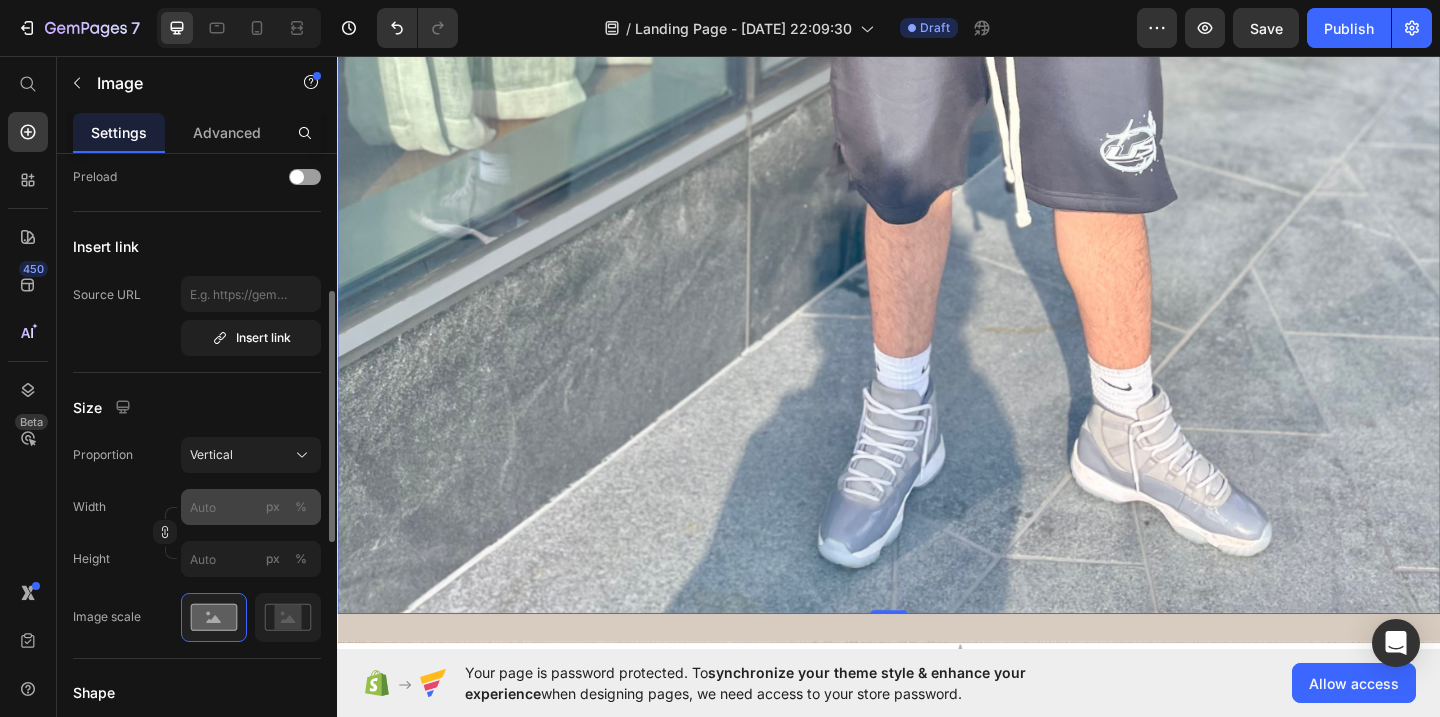 click on "%" at bounding box center (301, 507) 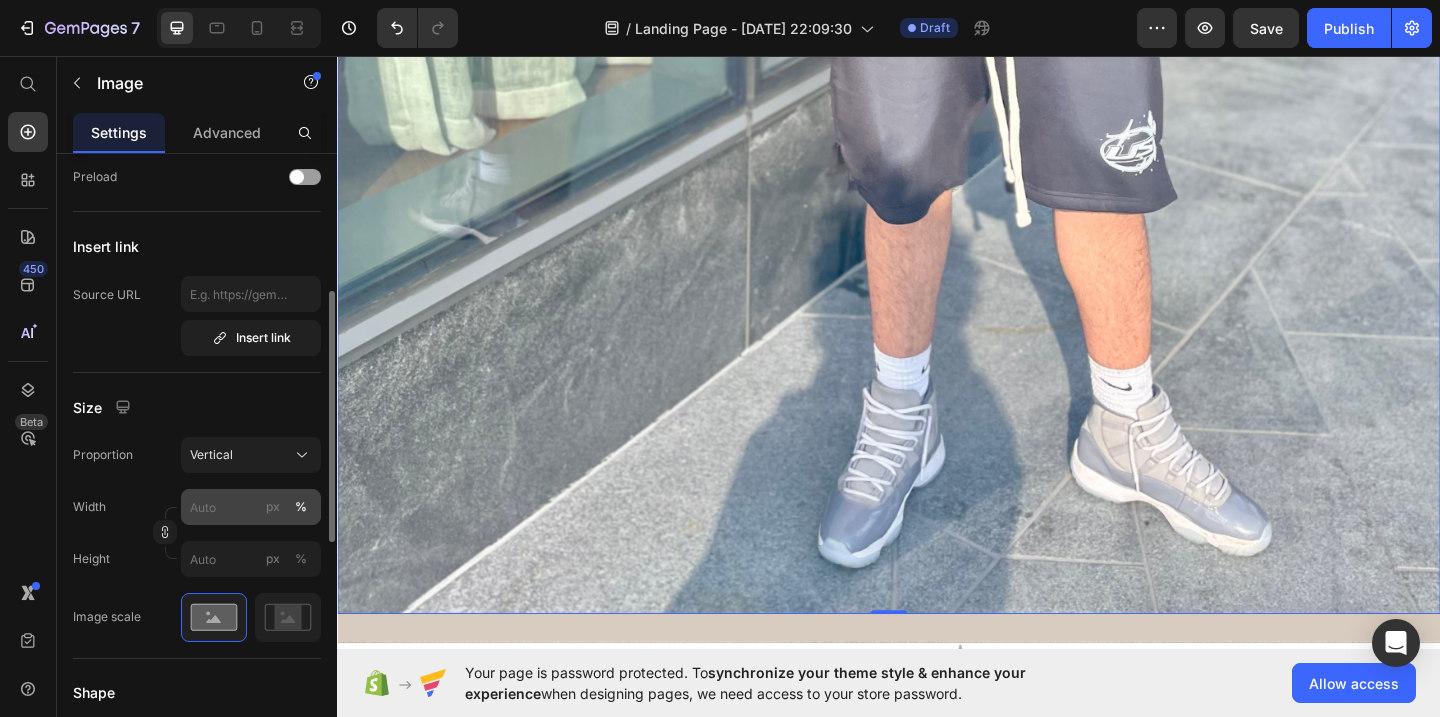 click on "px" at bounding box center [273, 507] 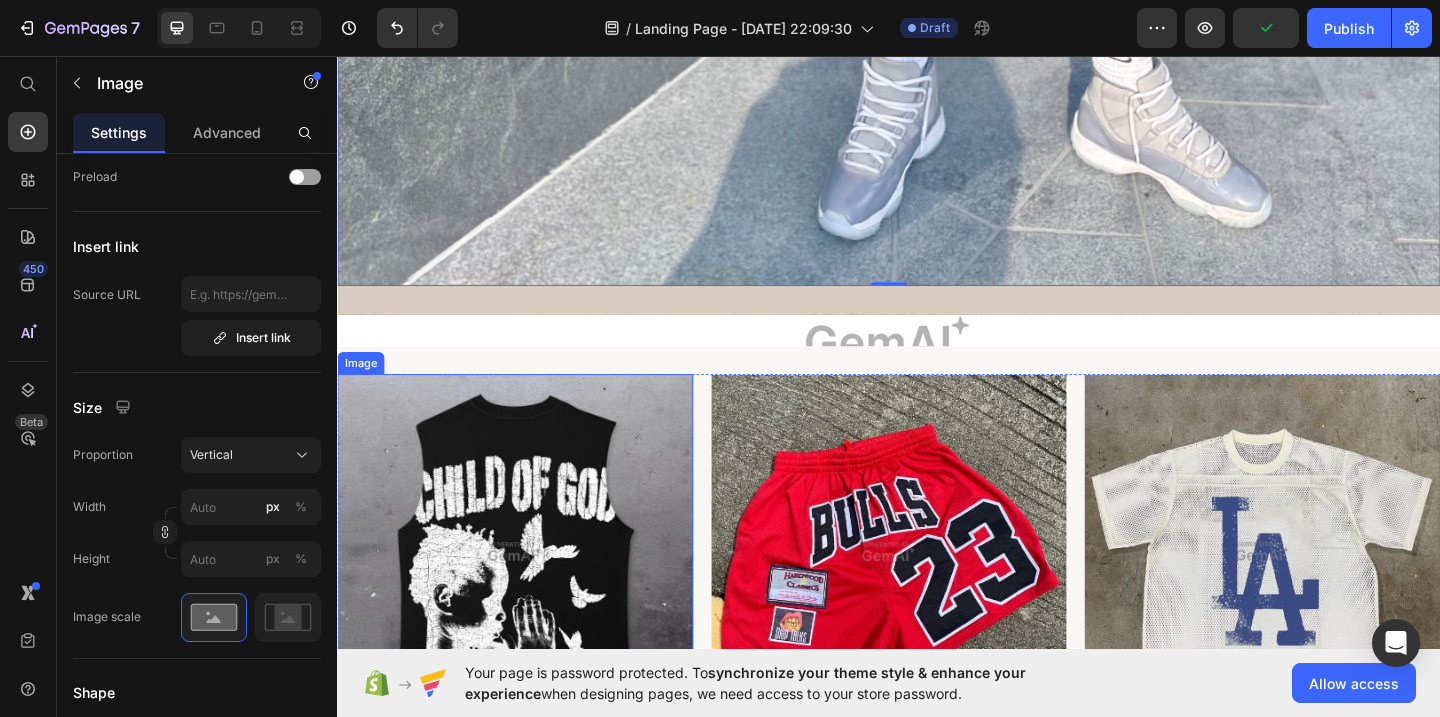 scroll, scrollTop: 1677, scrollLeft: 0, axis: vertical 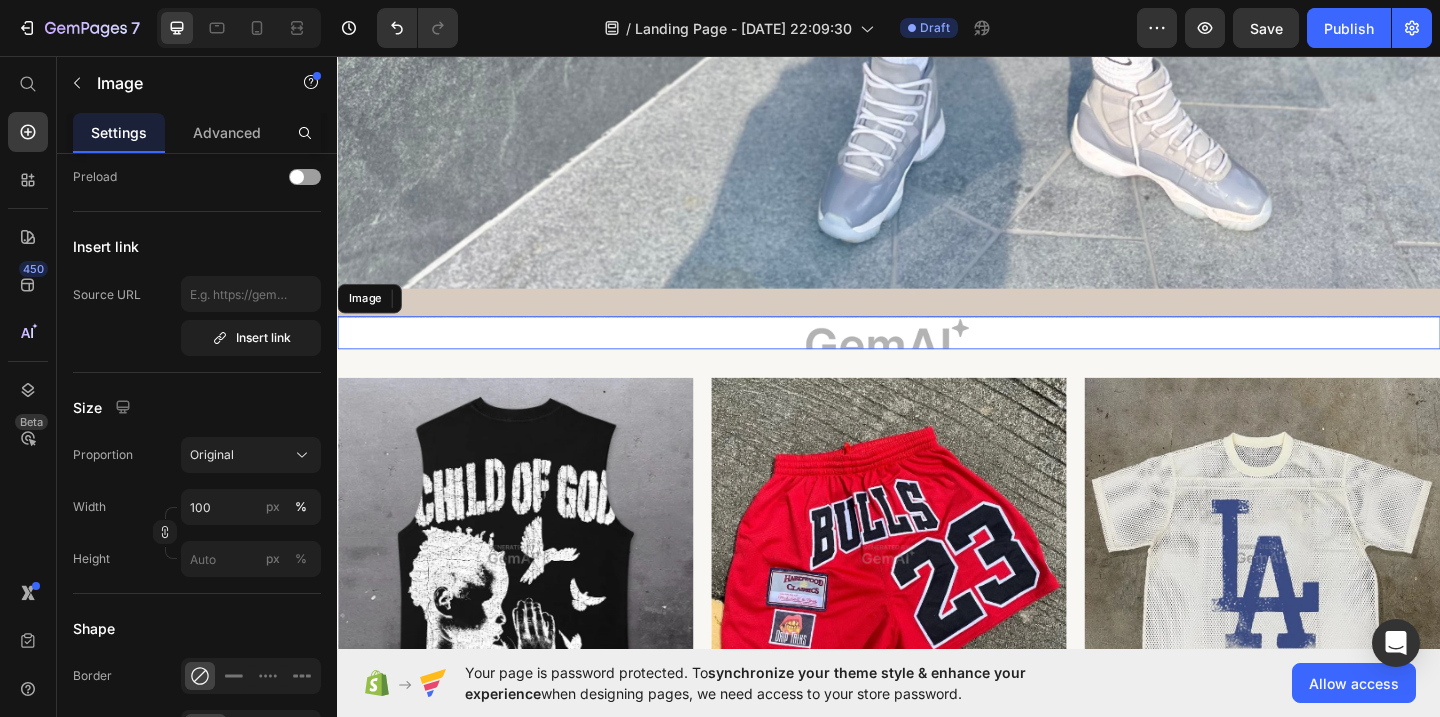 click at bounding box center (937, 357) 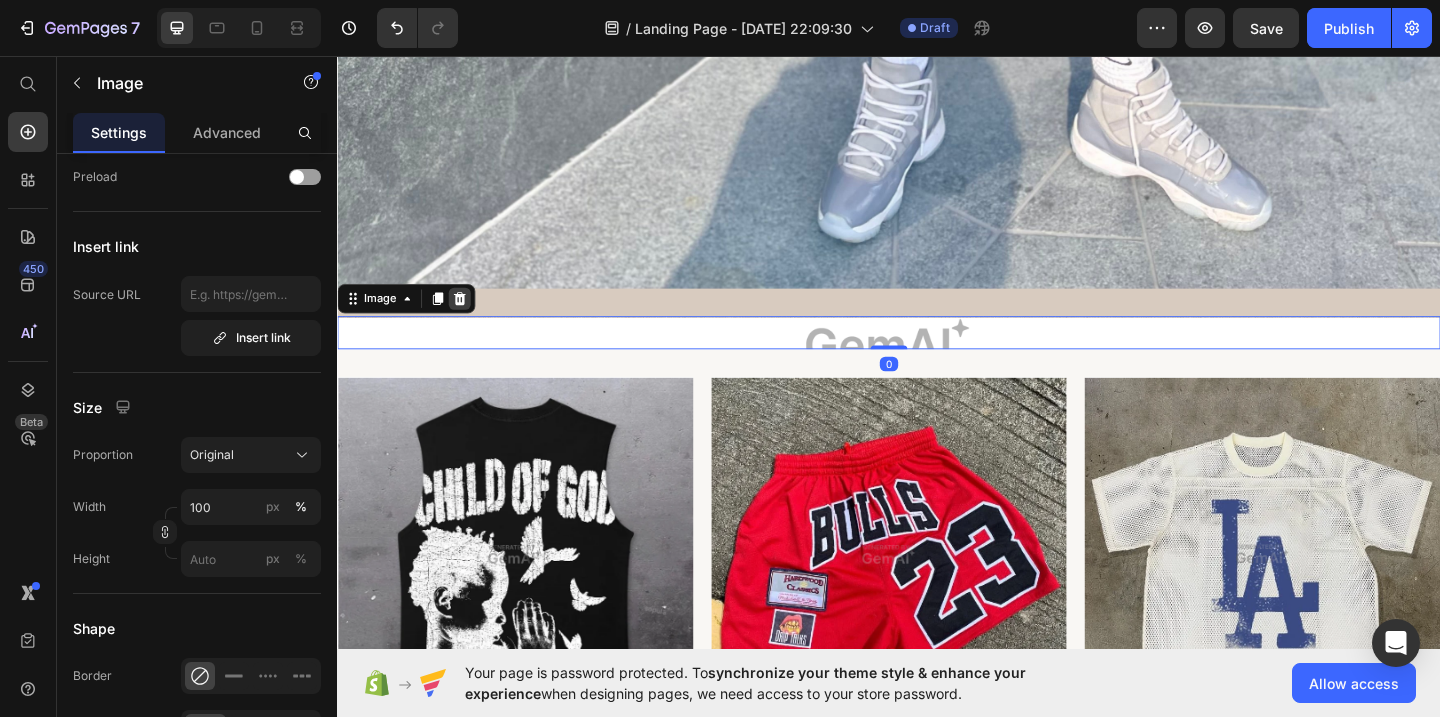 click 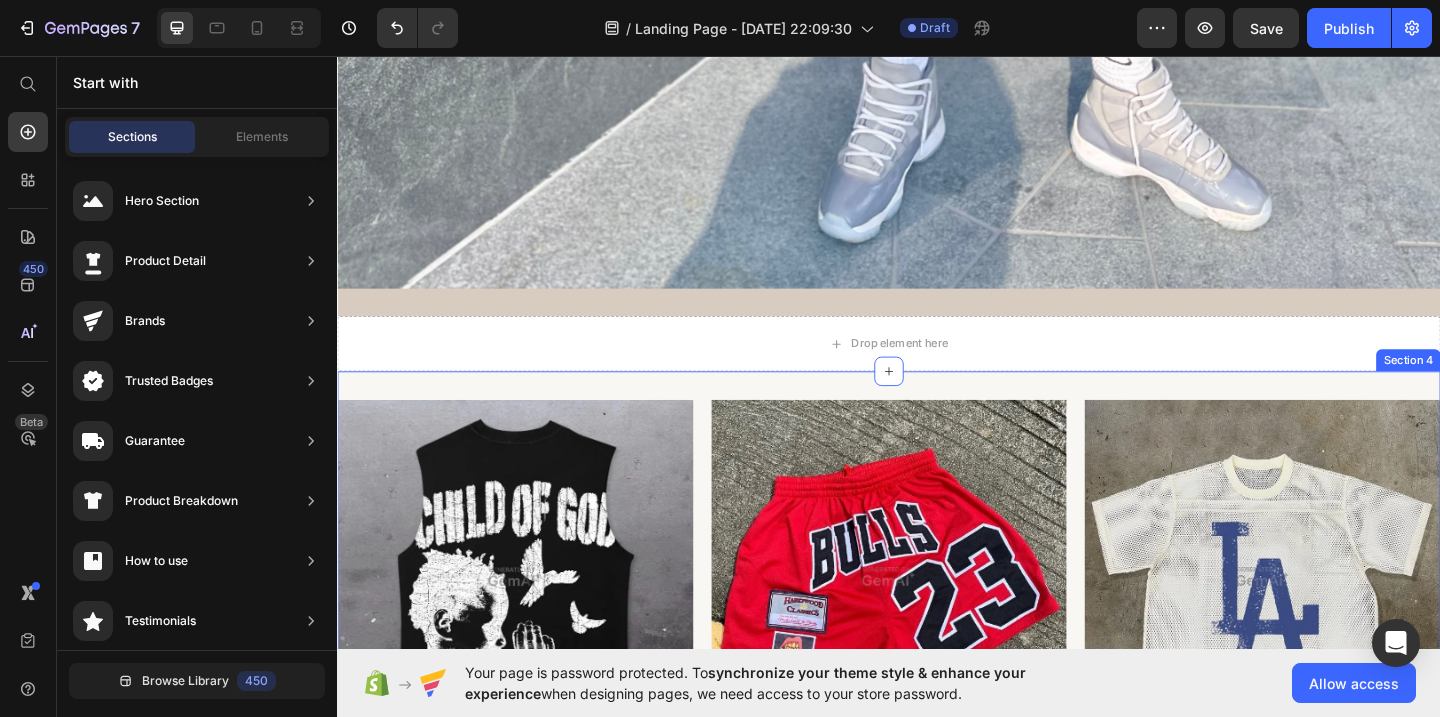scroll, scrollTop: 0, scrollLeft: 0, axis: both 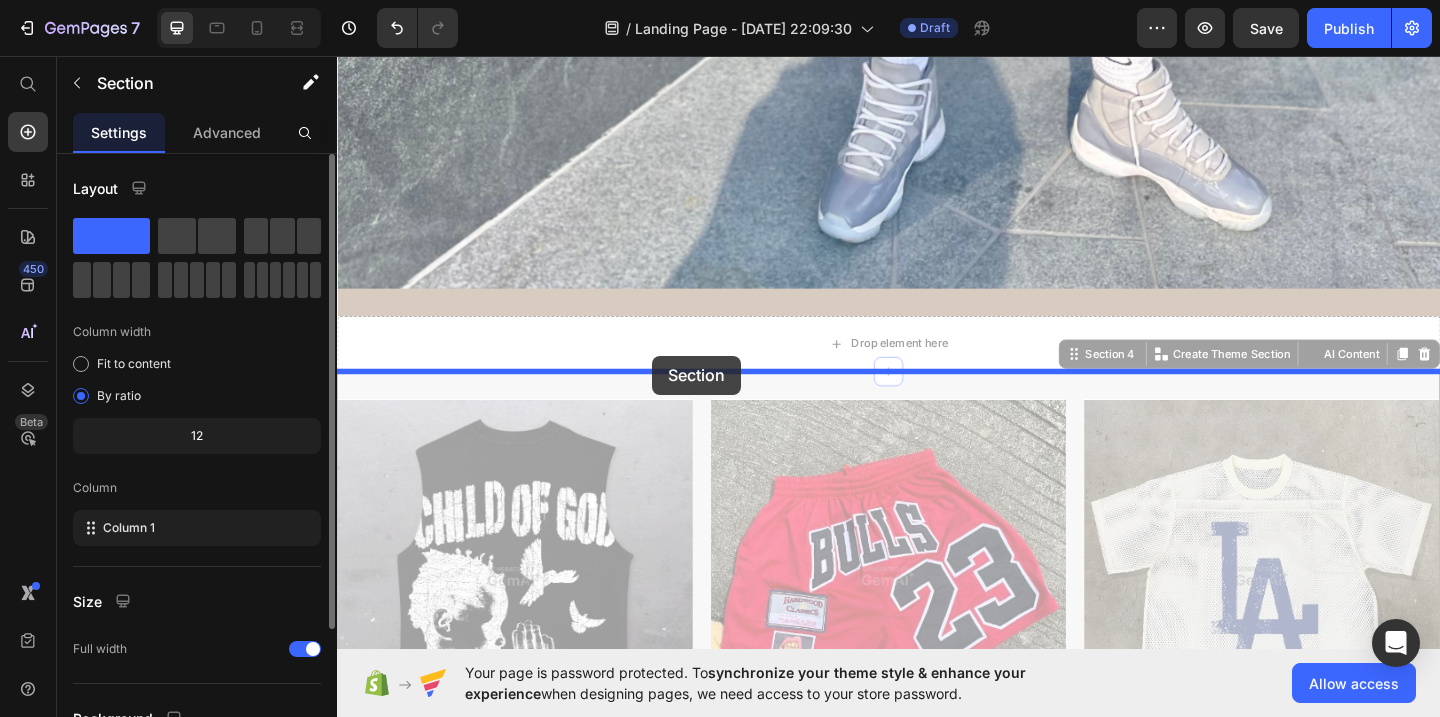drag, startPoint x: 672, startPoint y: 413, endPoint x: 680, endPoint y: 383, distance: 31.04835 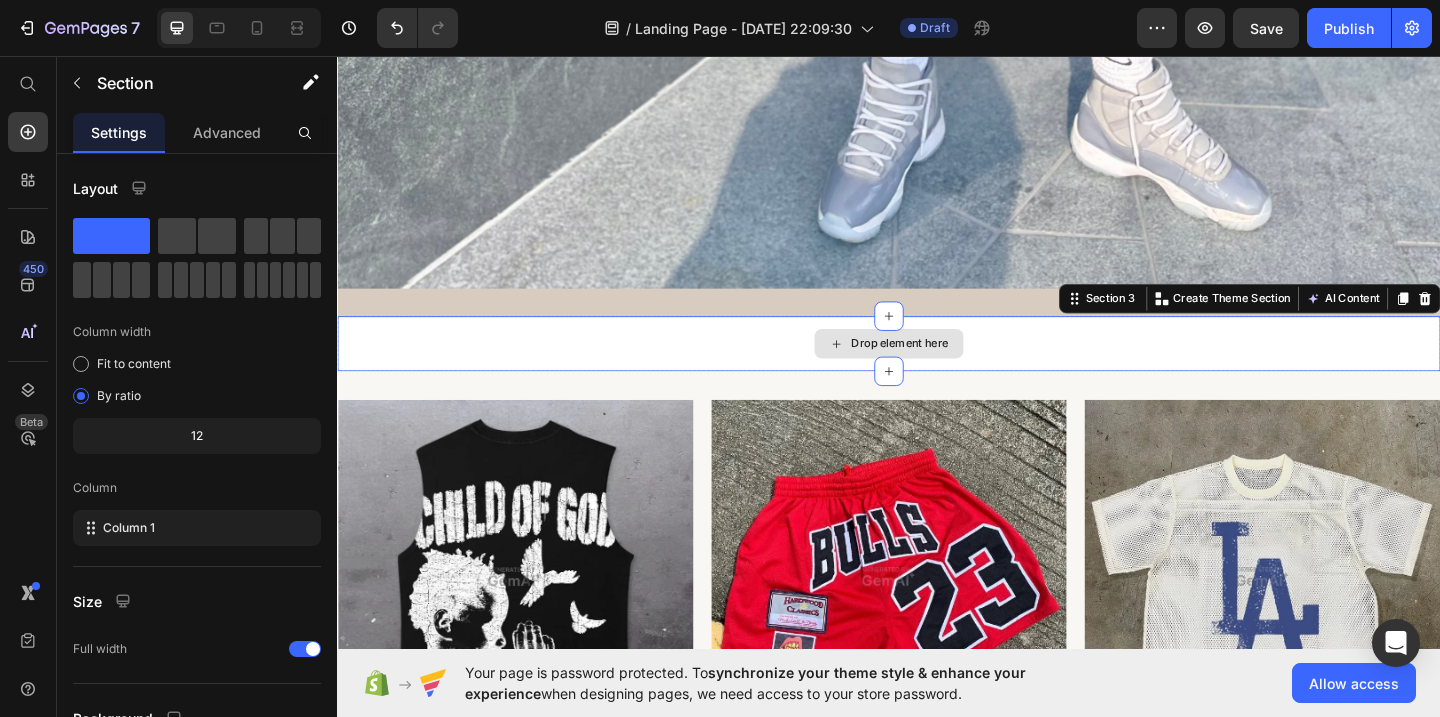 click on "Drop element here" at bounding box center [937, 369] 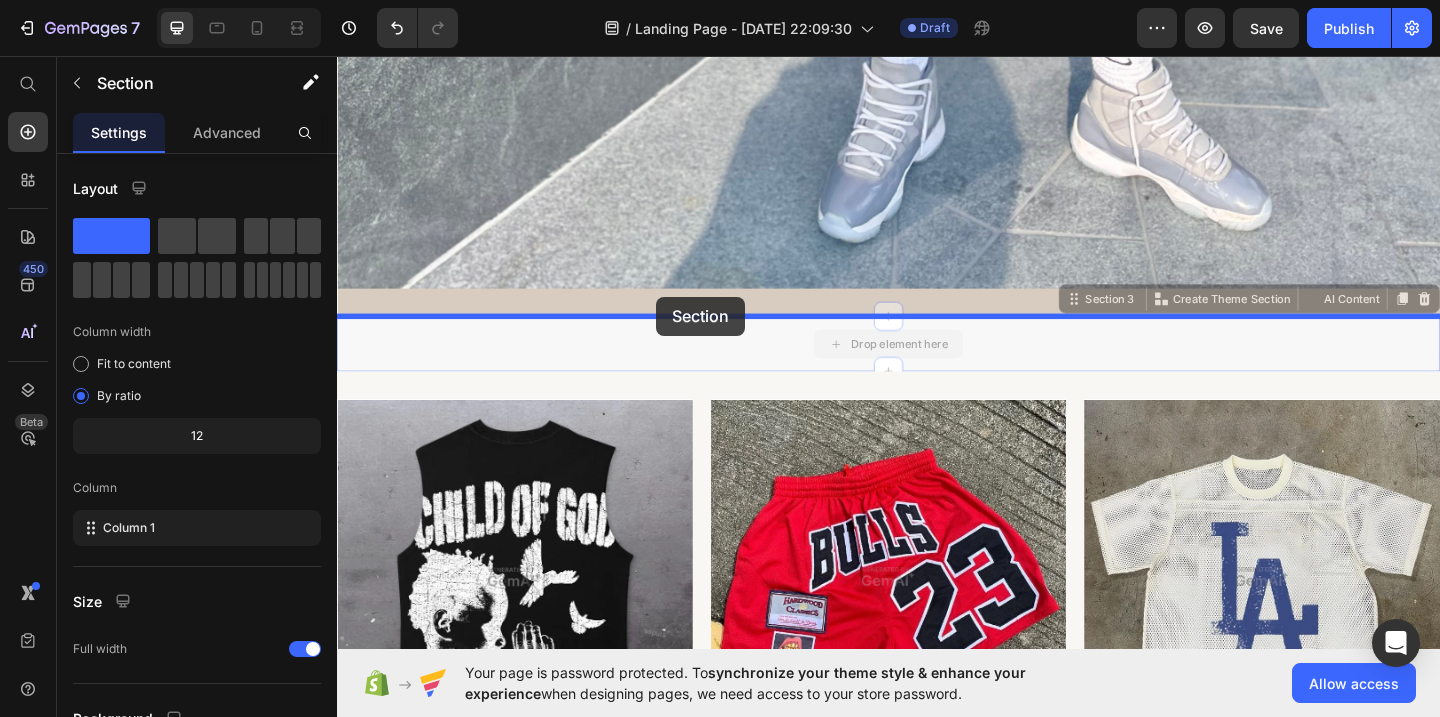 drag, startPoint x: 680, startPoint y: 395, endPoint x: 684, endPoint y: 319, distance: 76.105194 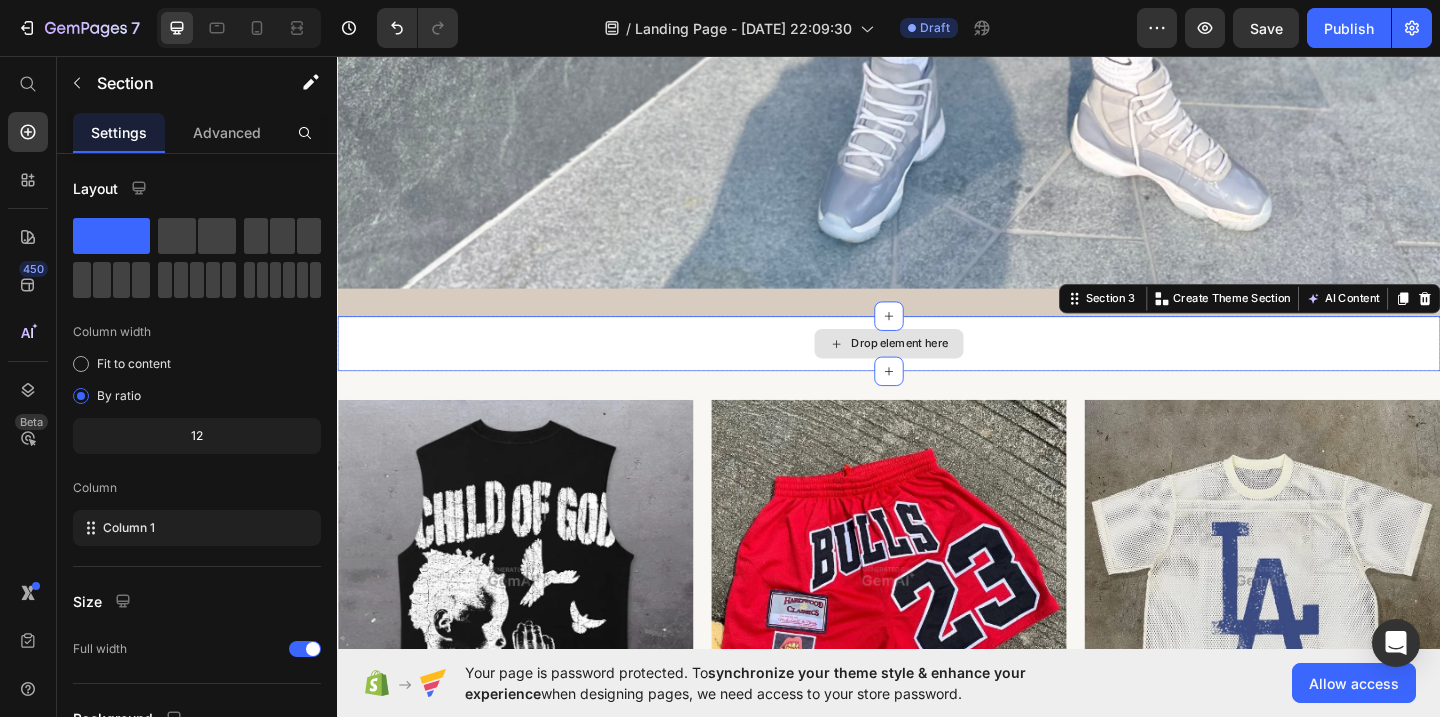 click on "Drop element here" at bounding box center (937, 369) 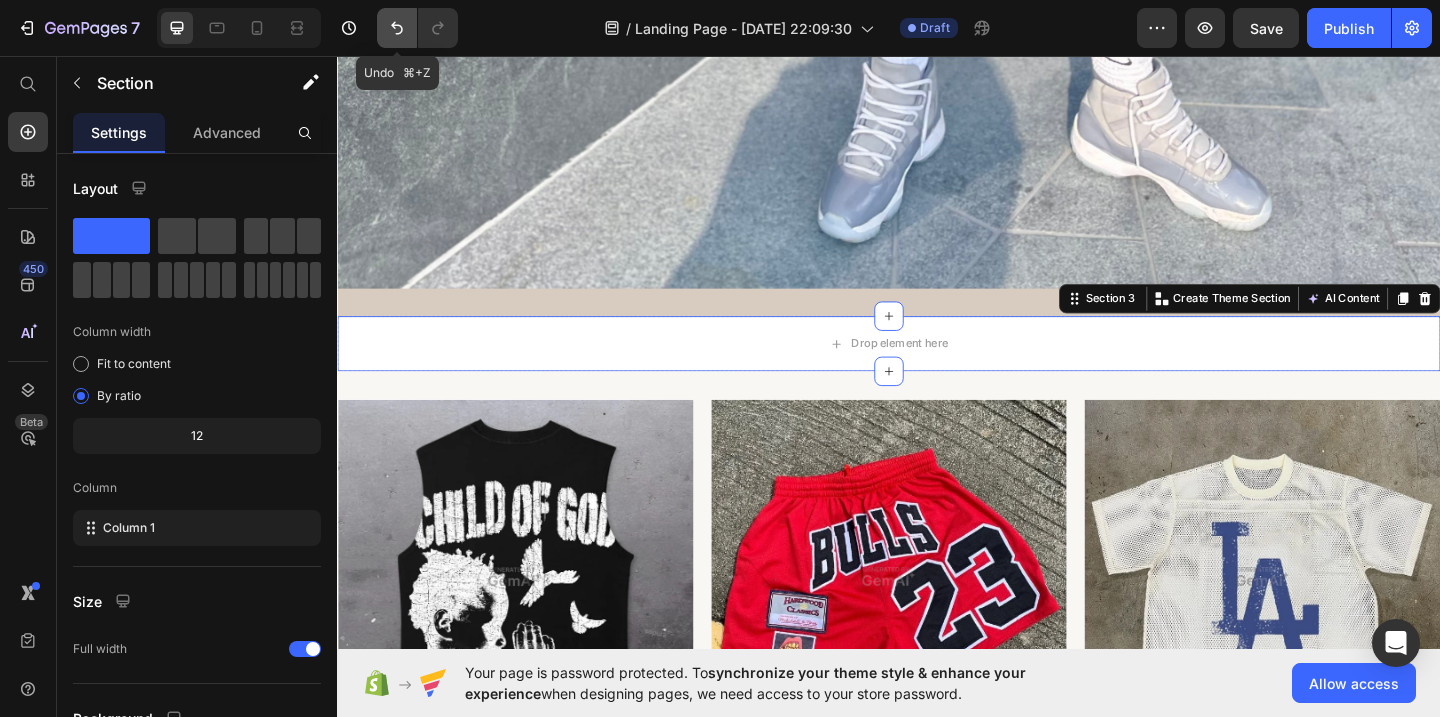 click 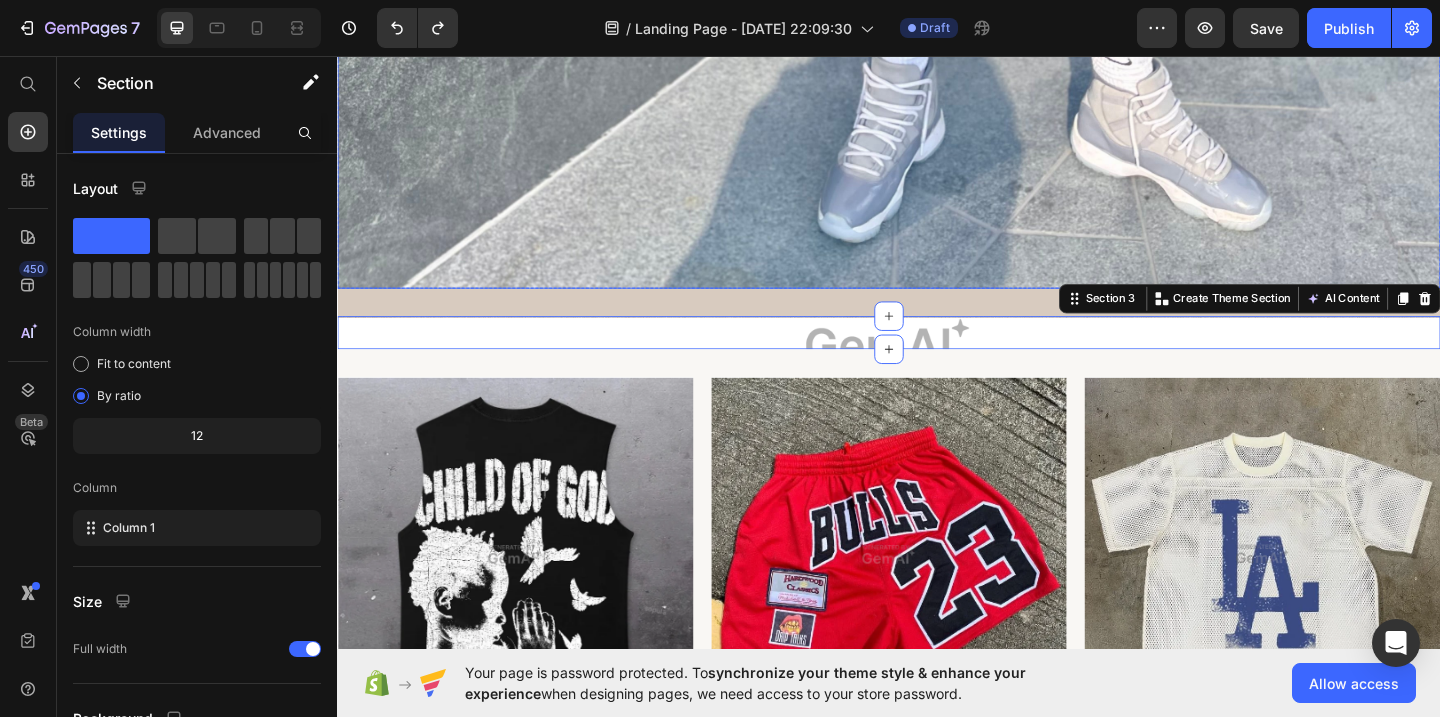 click at bounding box center [937, -591] 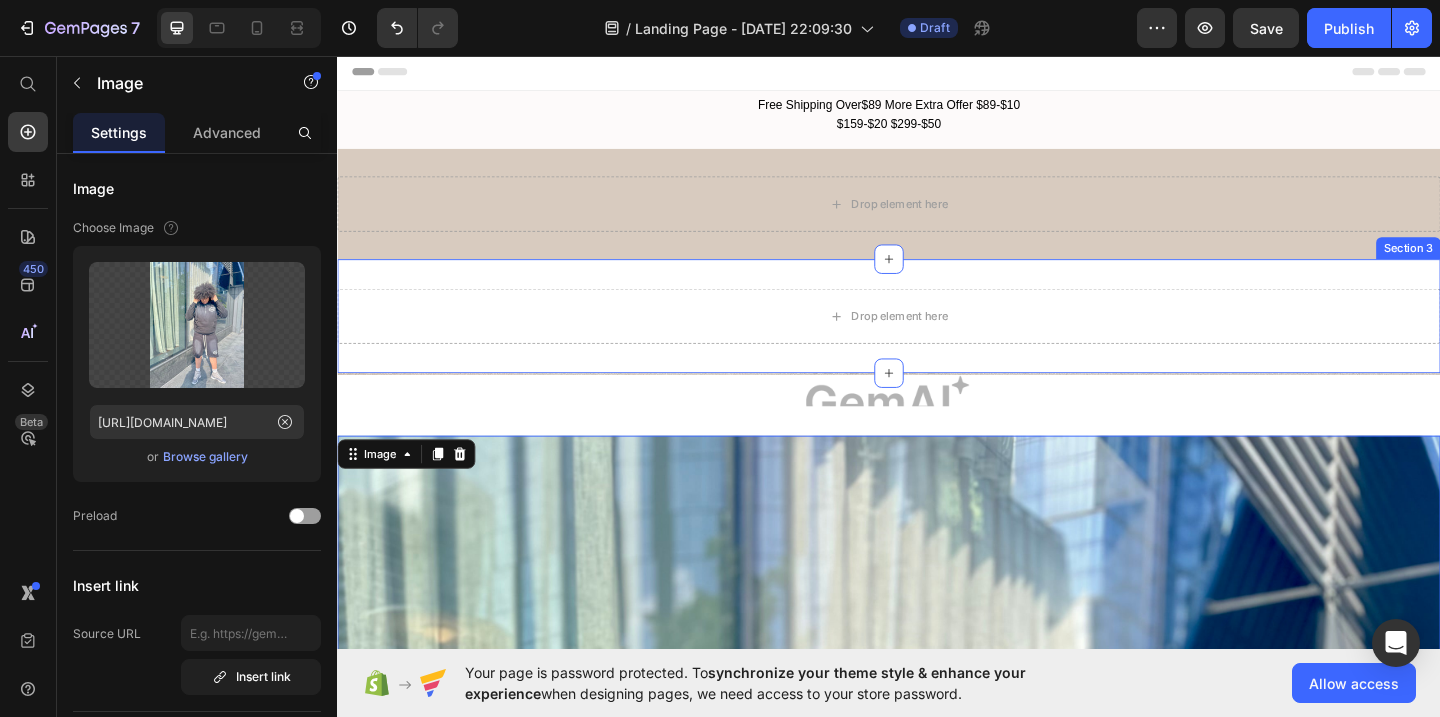 scroll, scrollTop: 0, scrollLeft: 0, axis: both 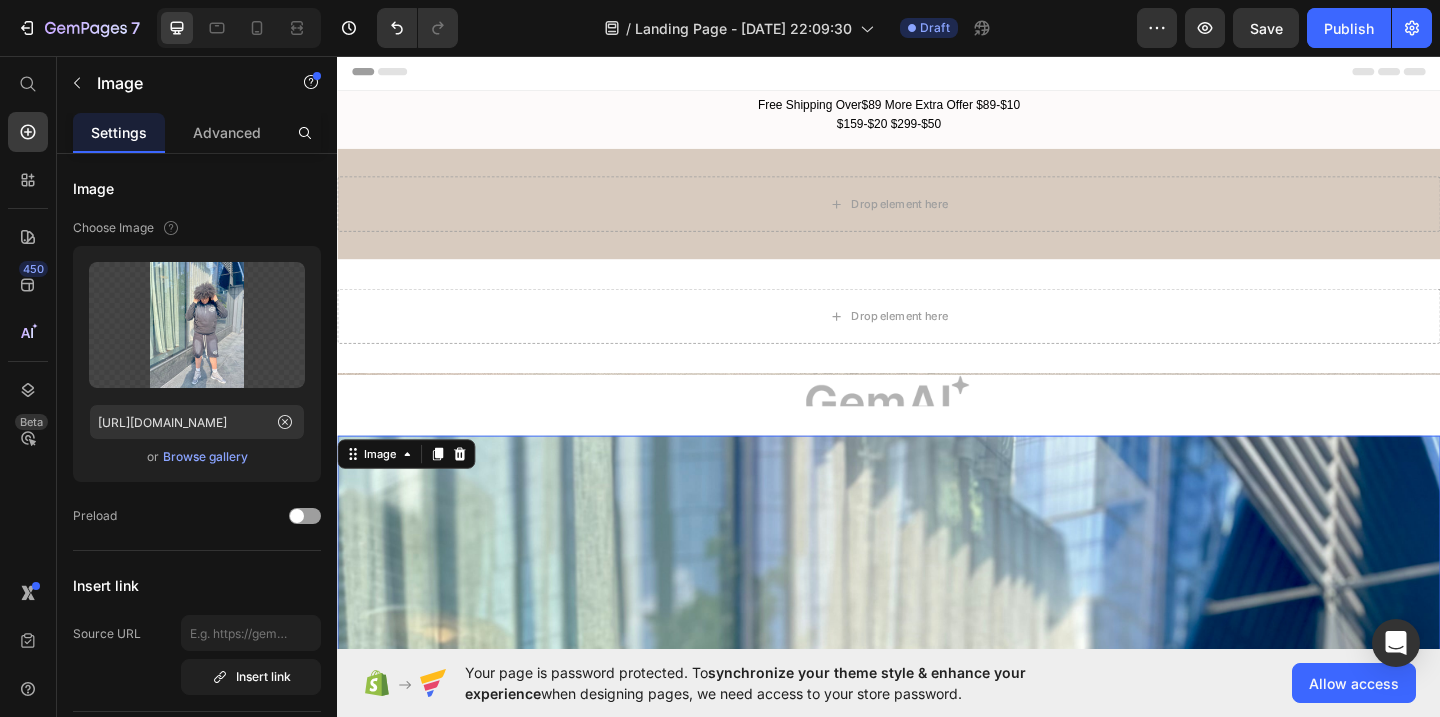 click at bounding box center [937, 1369] 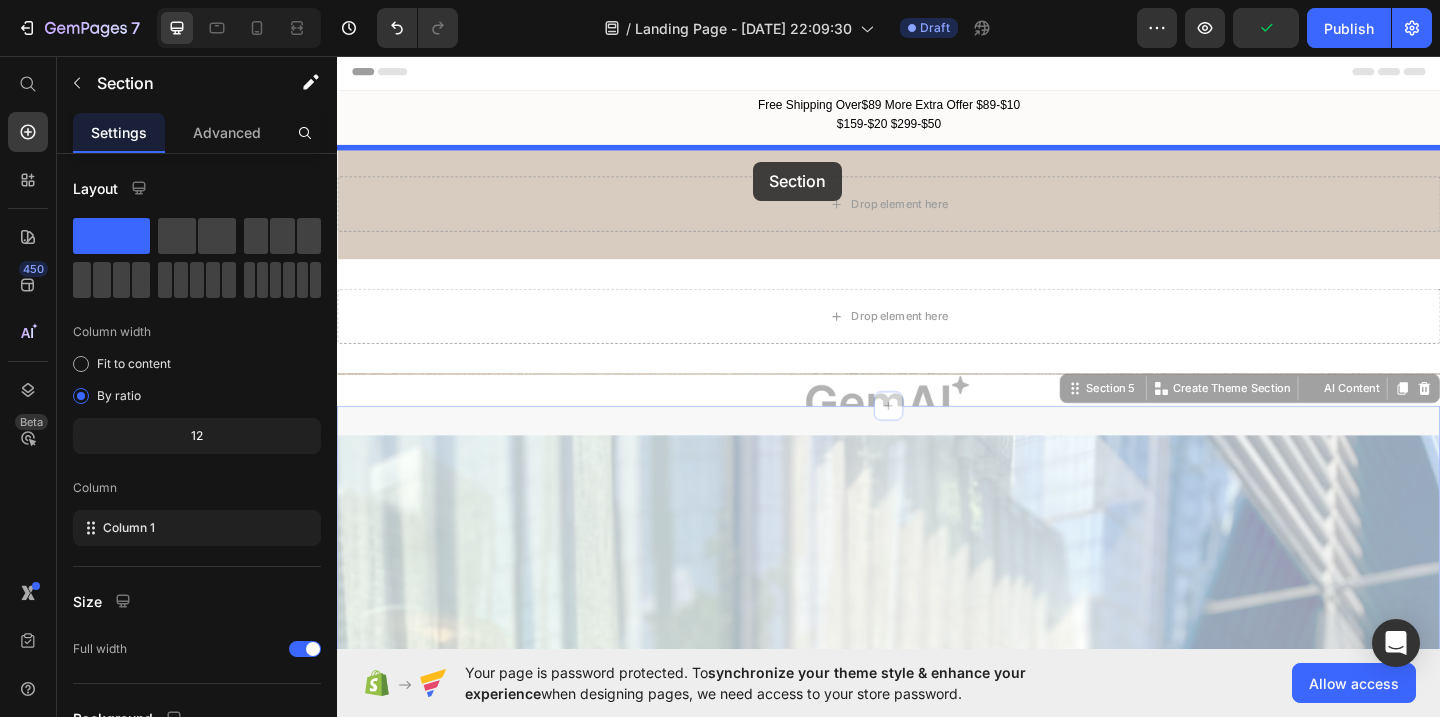 drag, startPoint x: 788, startPoint y: 437, endPoint x: 785, endPoint y: 166, distance: 271.0166 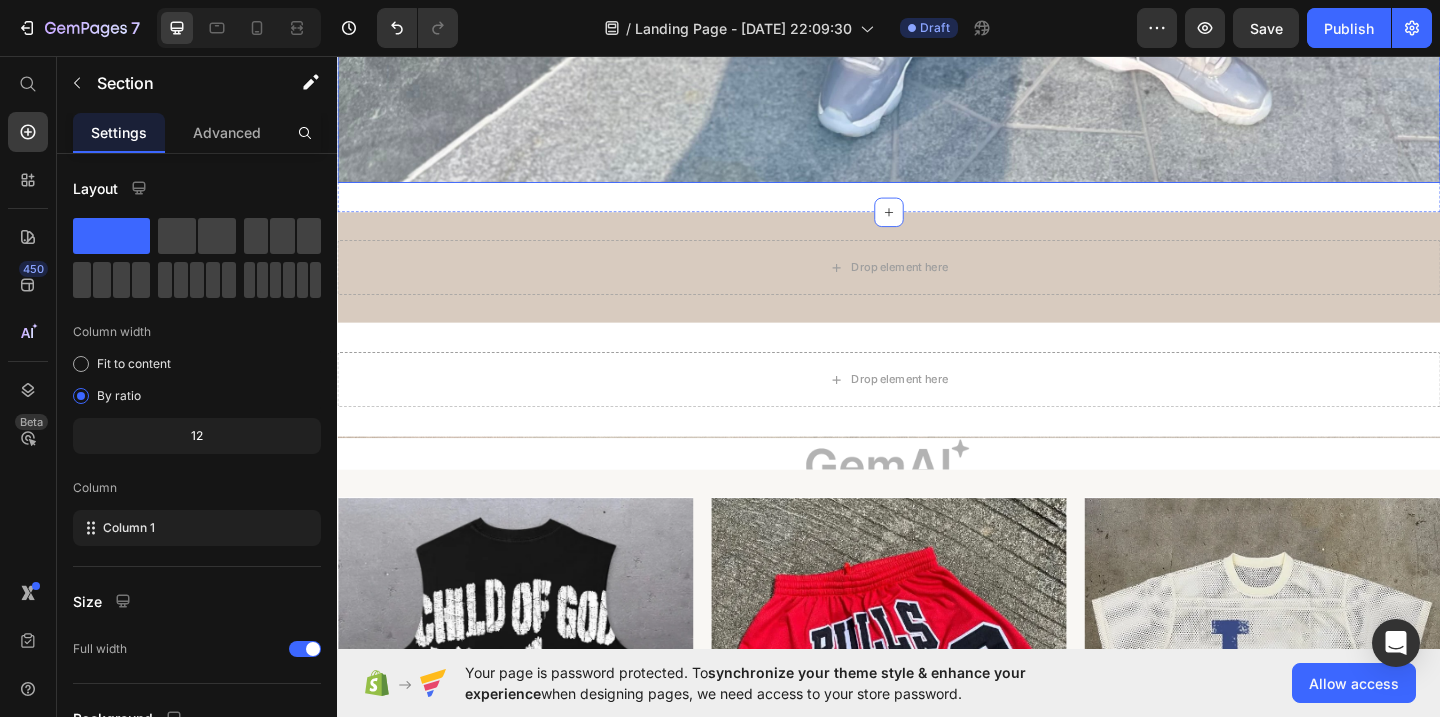 scroll, scrollTop: 1797, scrollLeft: 0, axis: vertical 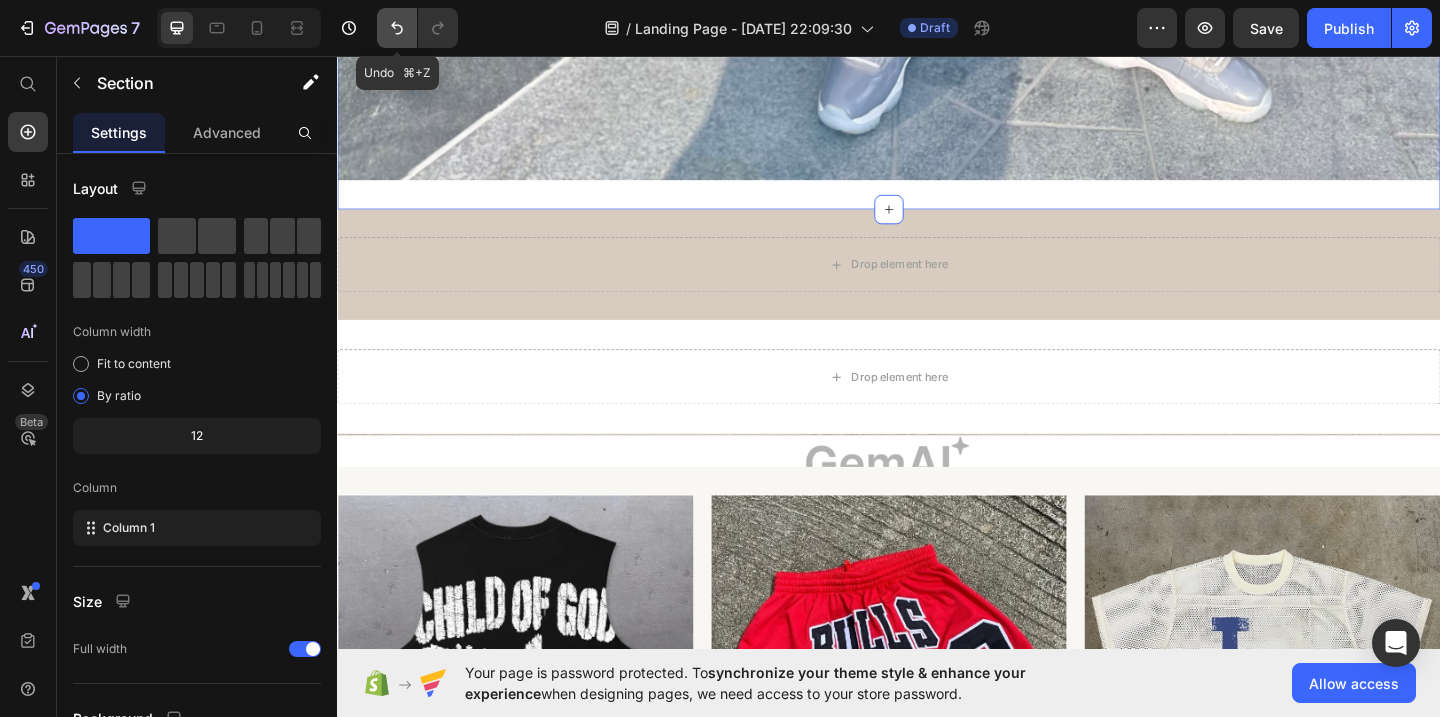 click 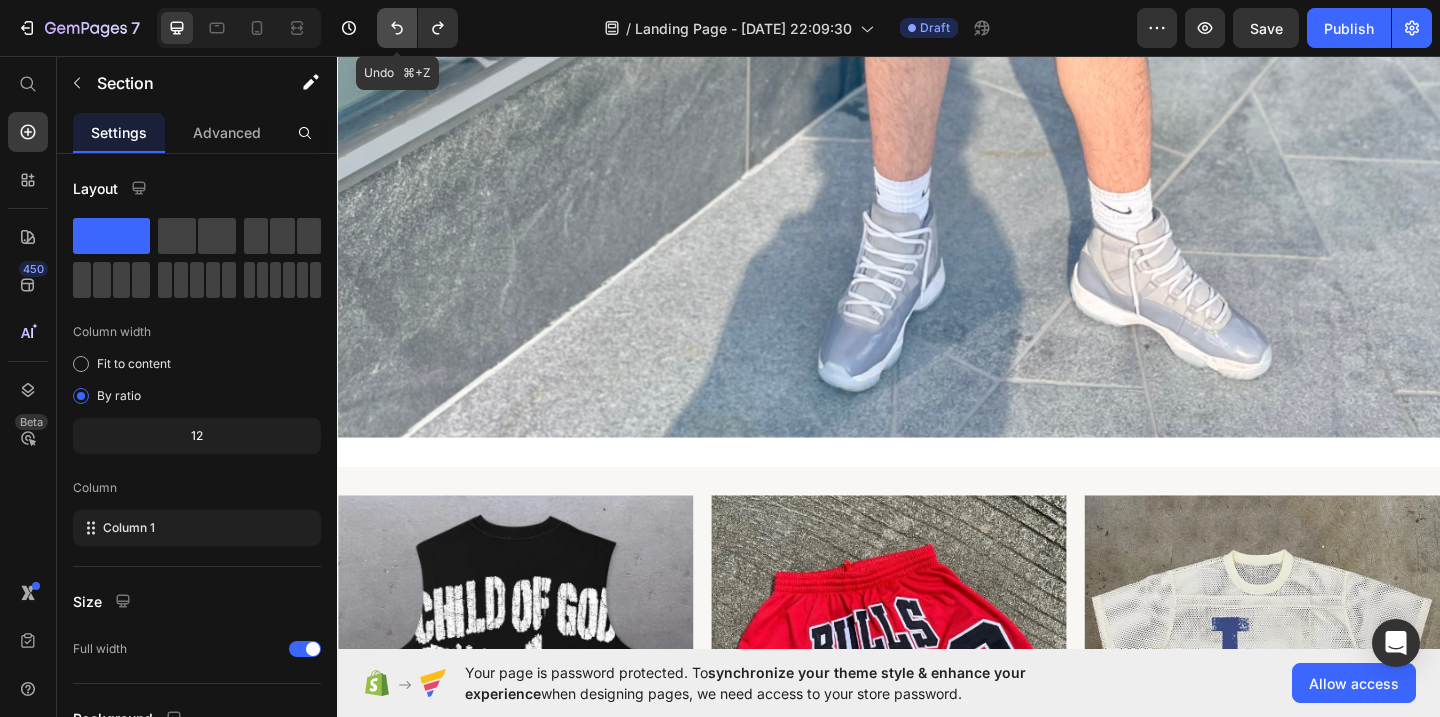 click 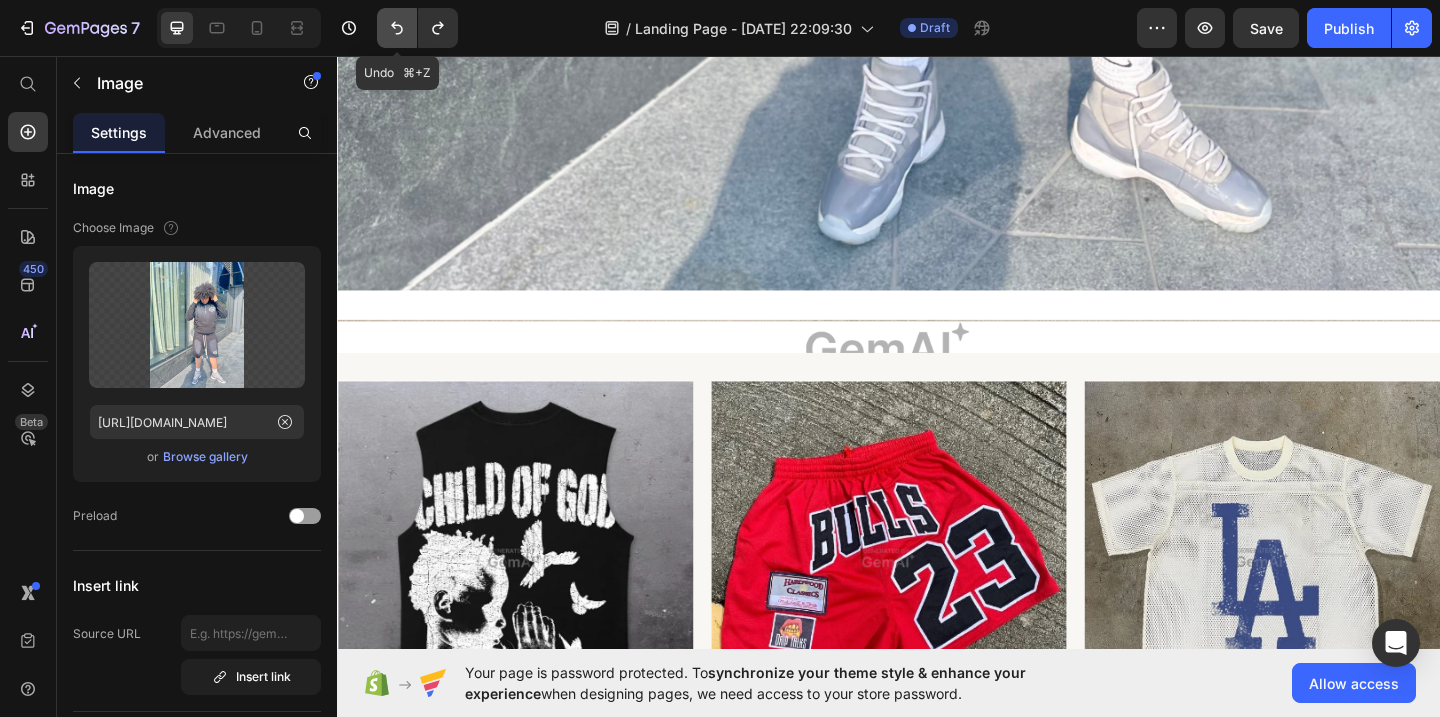click 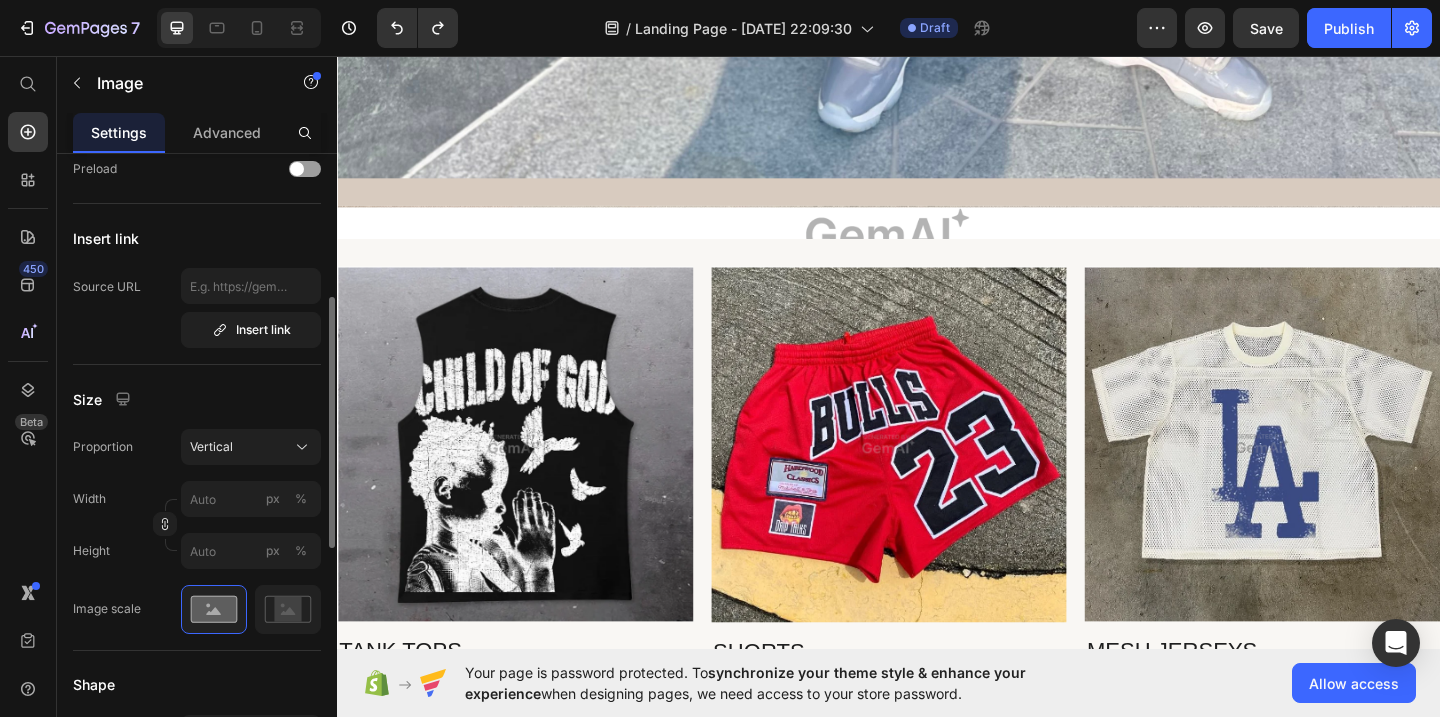 scroll, scrollTop: 349, scrollLeft: 0, axis: vertical 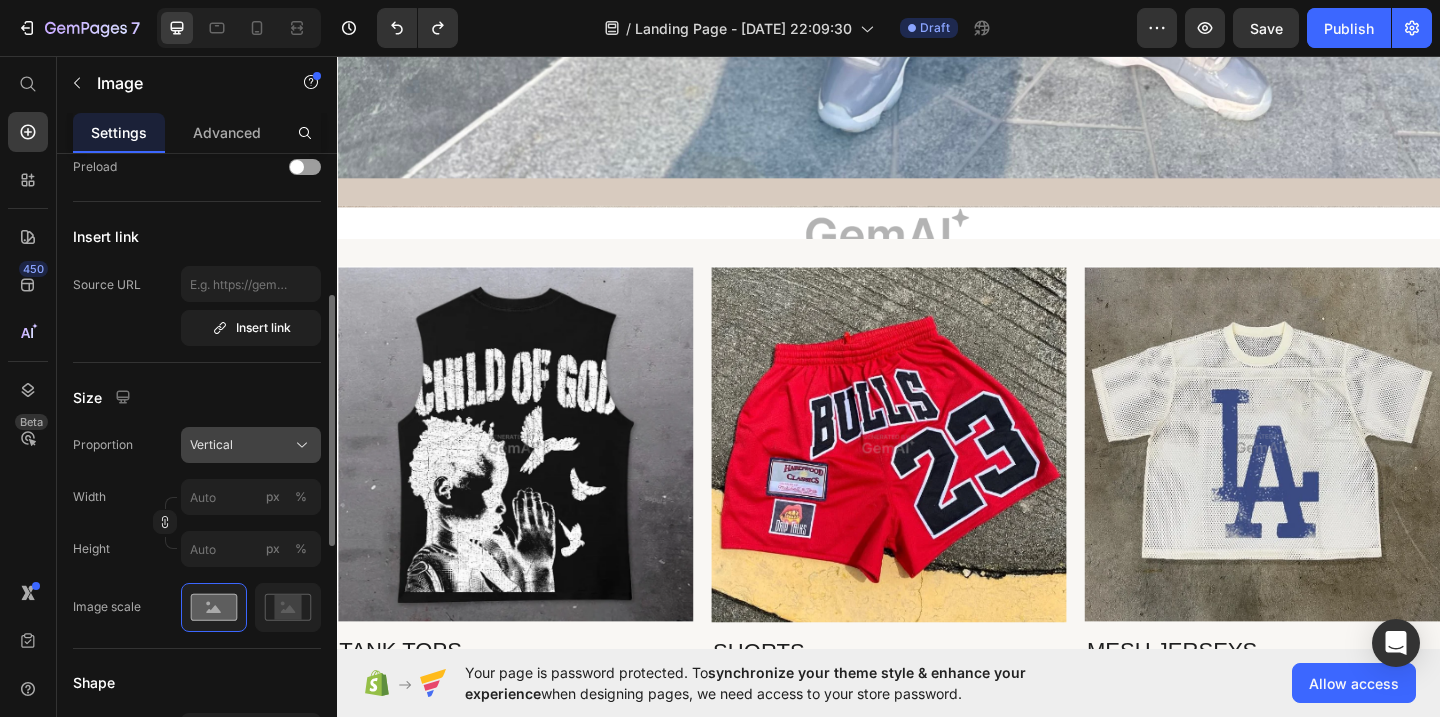 click on "Vertical" 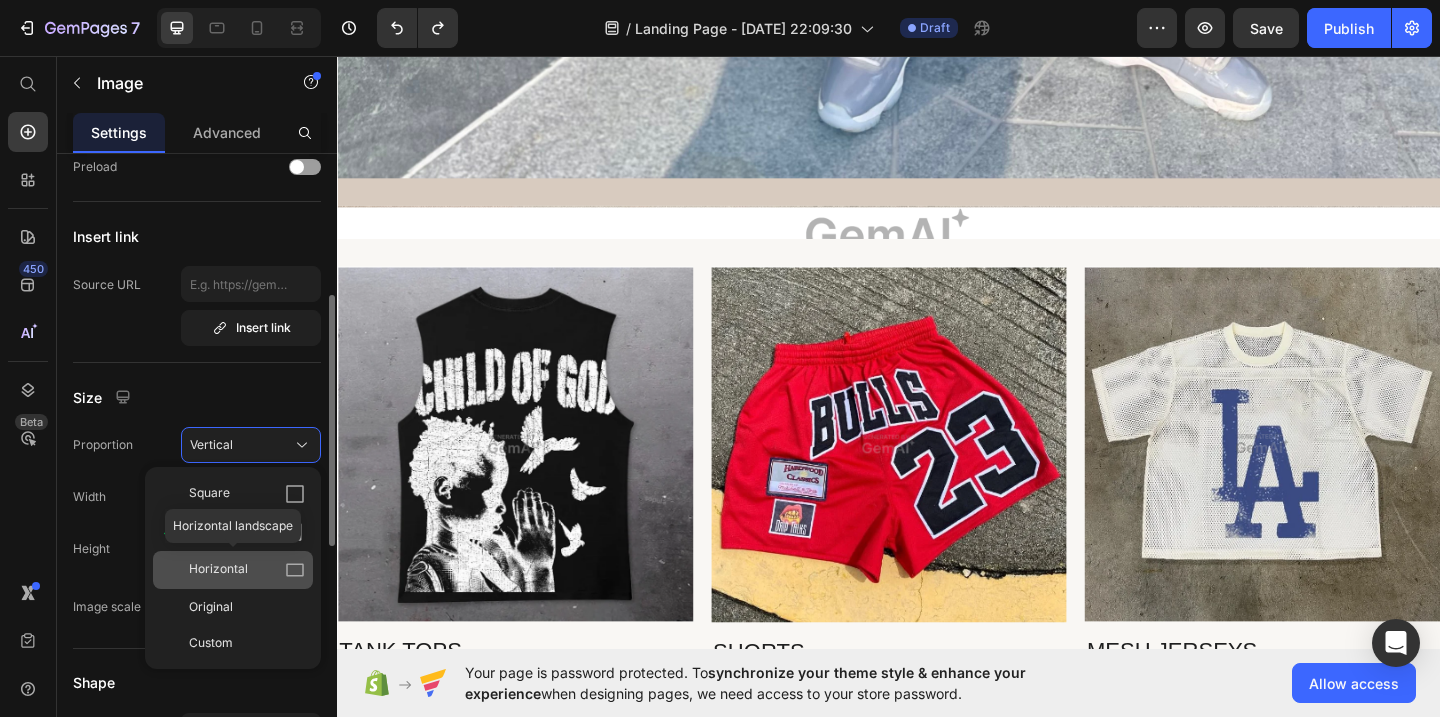 click on "Horizontal" at bounding box center (218, 570) 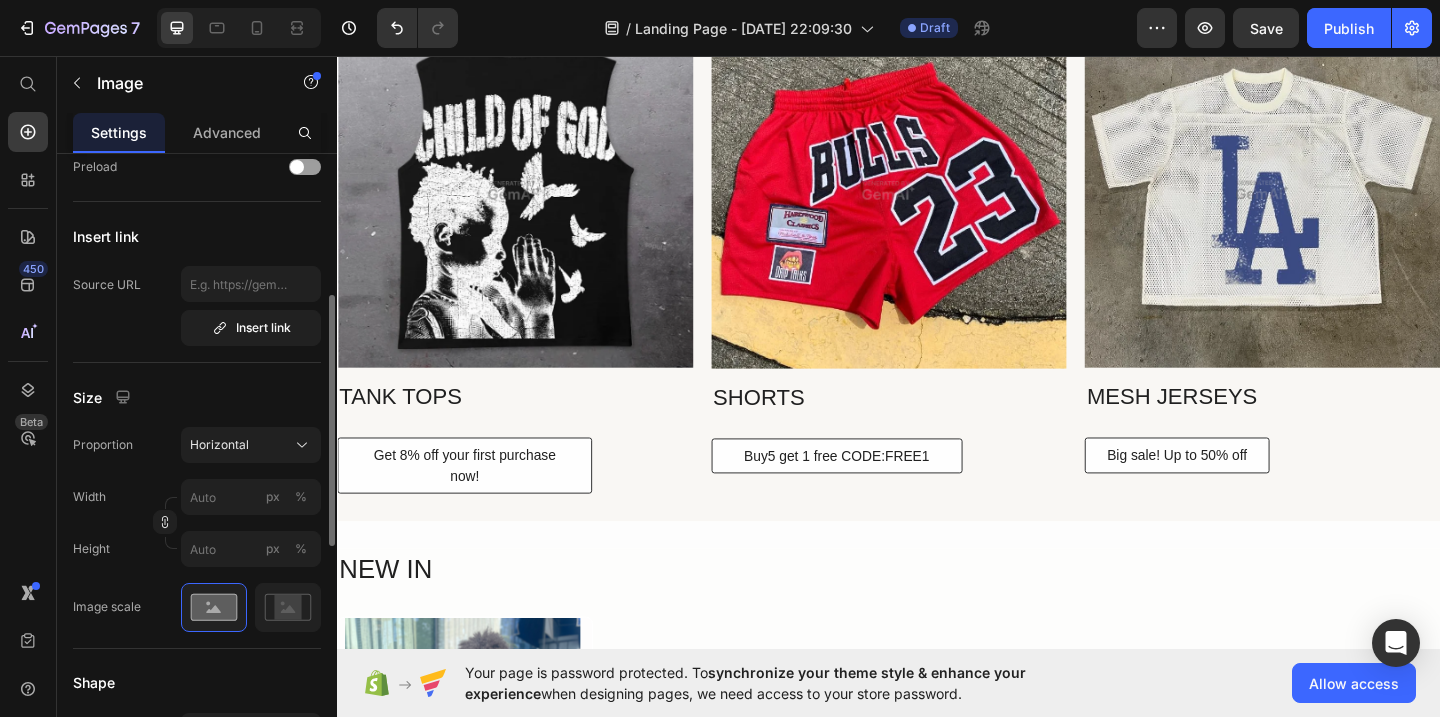 scroll, scrollTop: 1178, scrollLeft: 0, axis: vertical 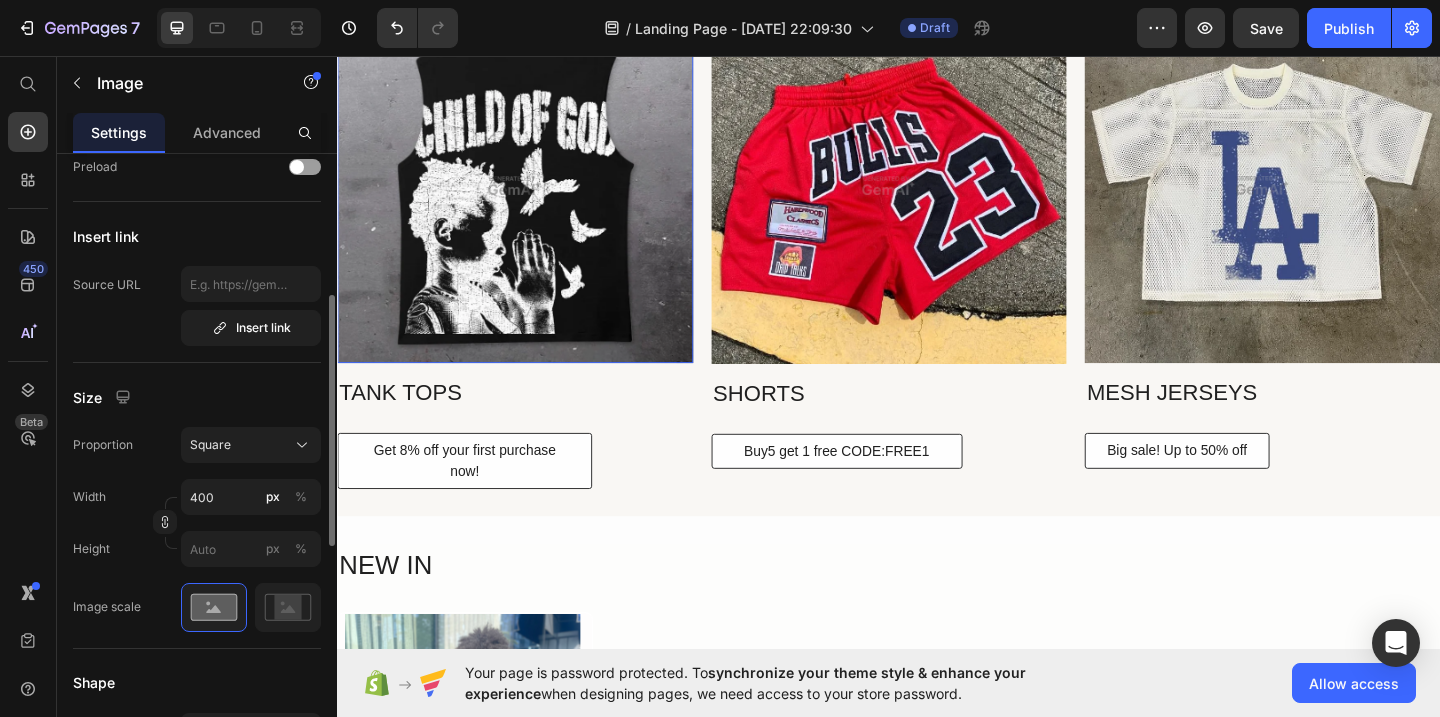 click at bounding box center [530, 197] 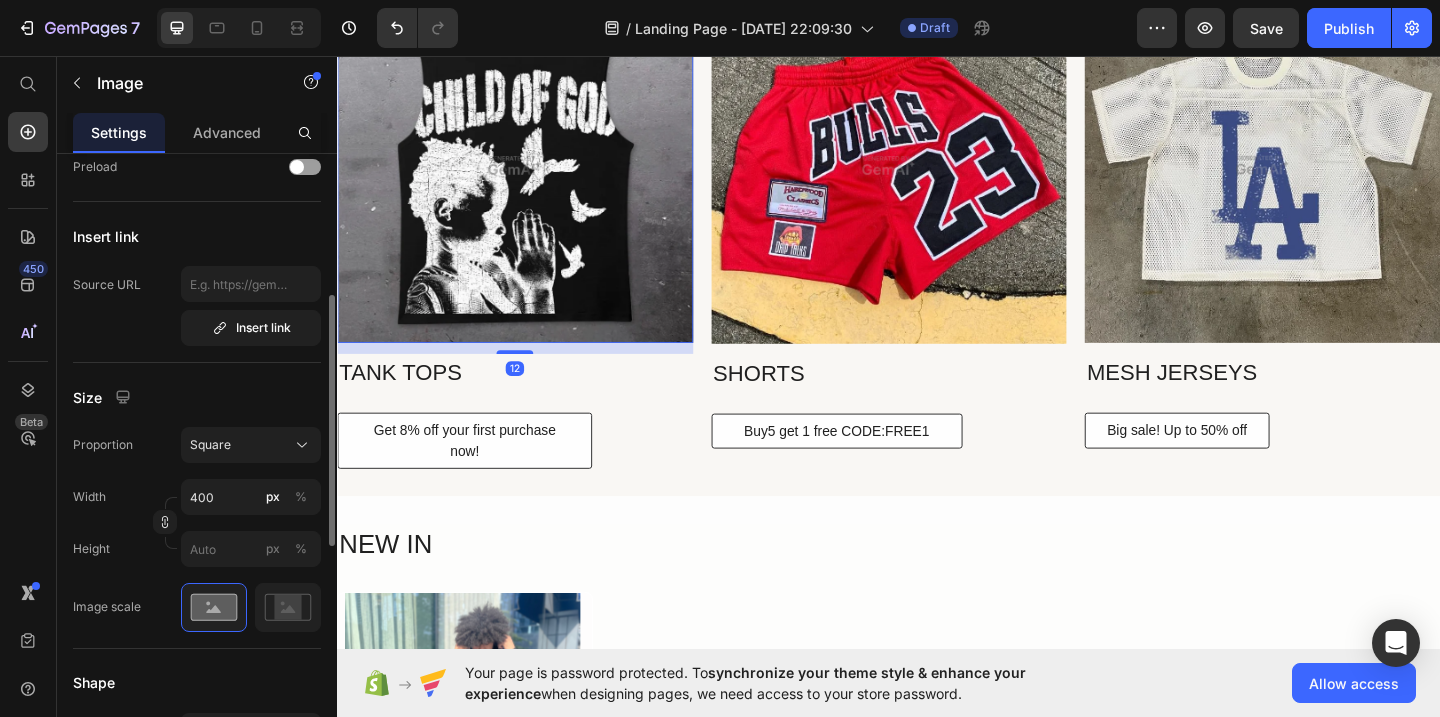 scroll, scrollTop: 1201, scrollLeft: 0, axis: vertical 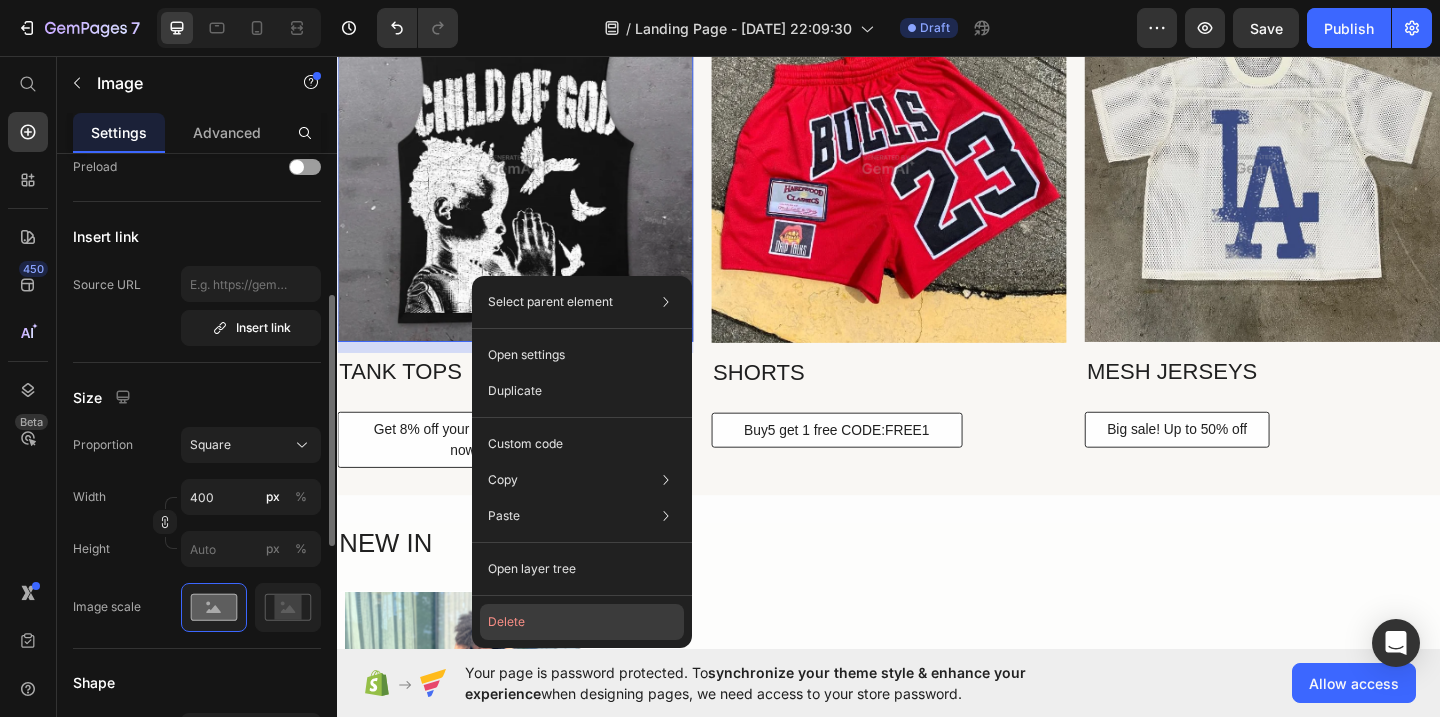 click on "Delete" 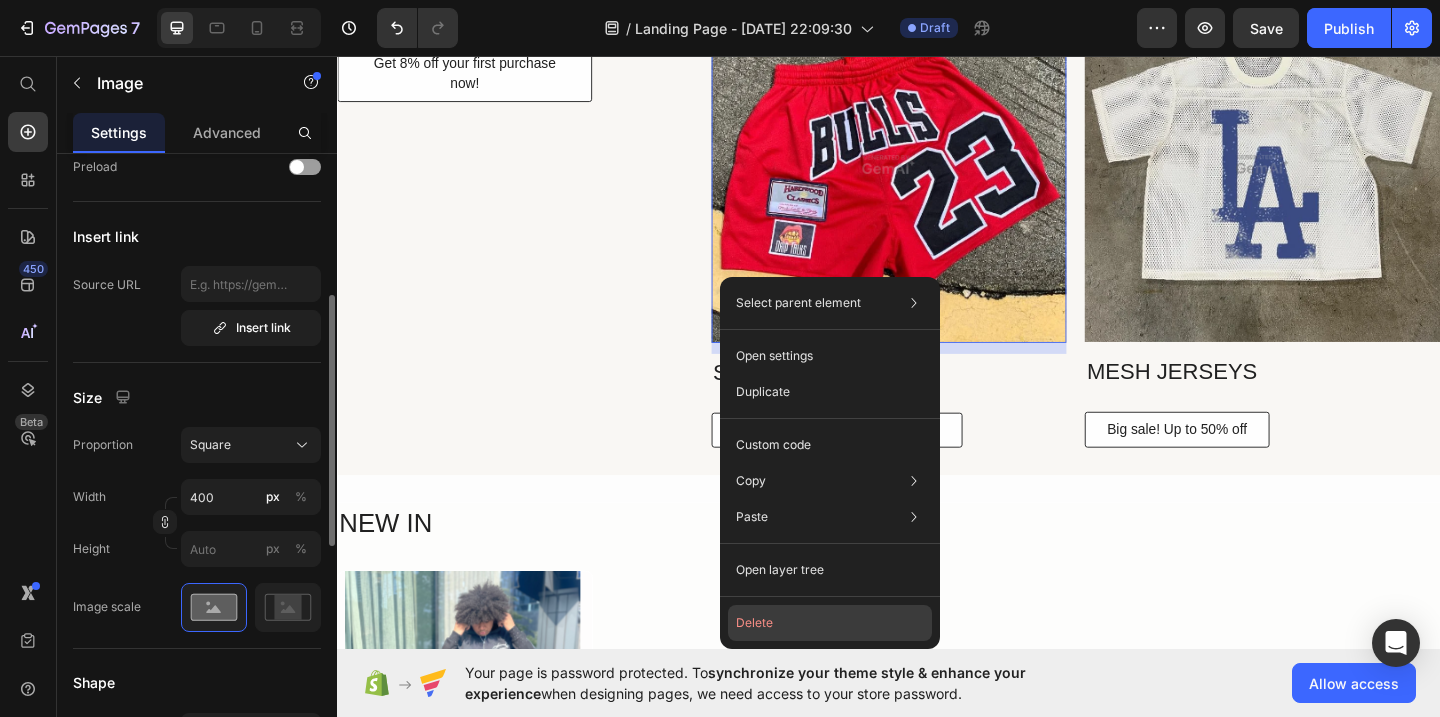 click on "Delete" 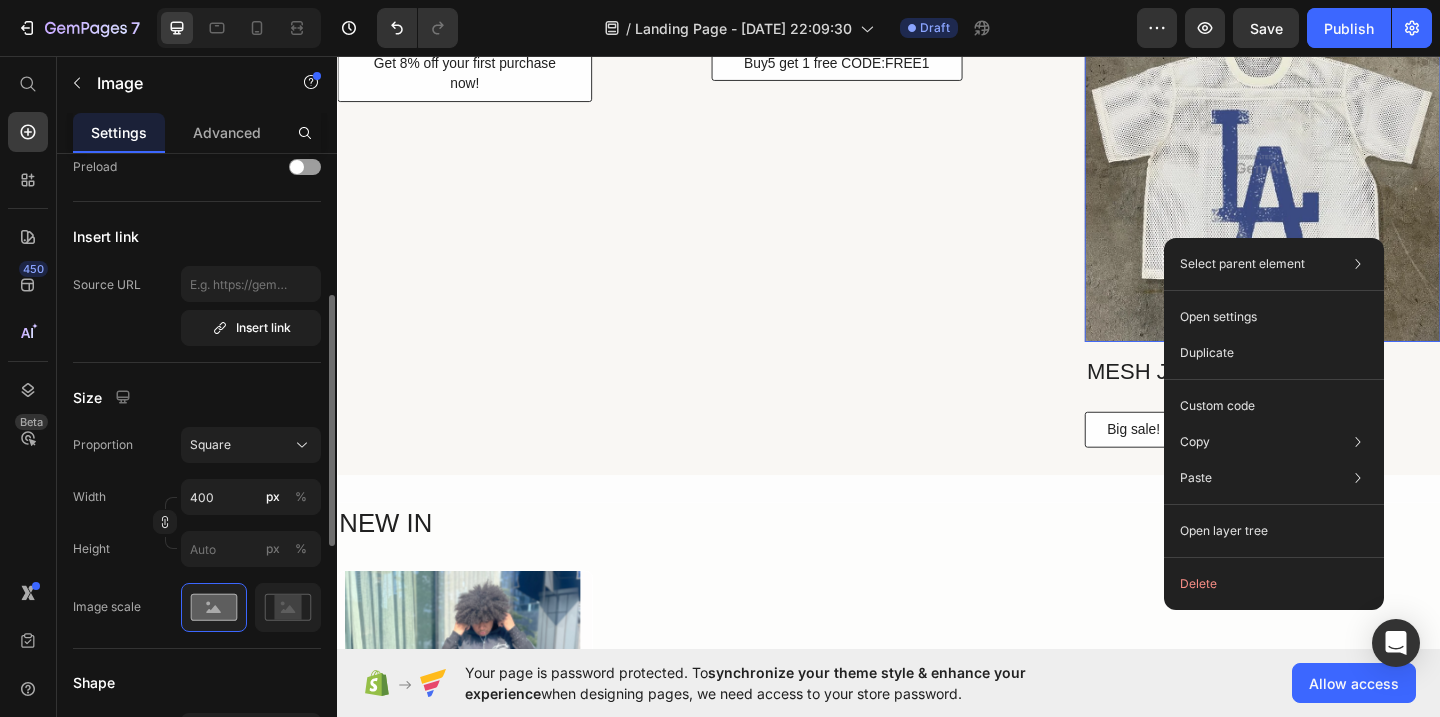 drag, startPoint x: 1290, startPoint y: 251, endPoint x: 1546, endPoint y: 302, distance: 261.03064 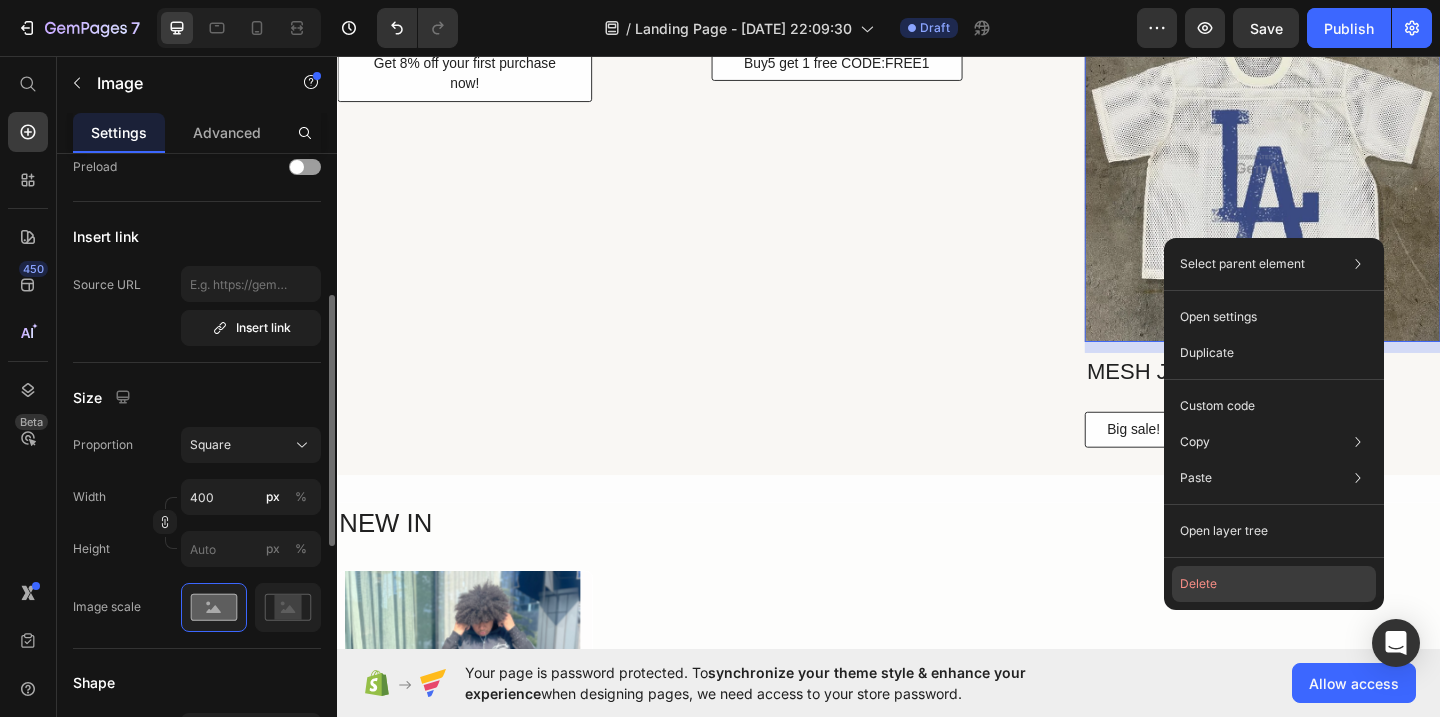 click on "Delete" 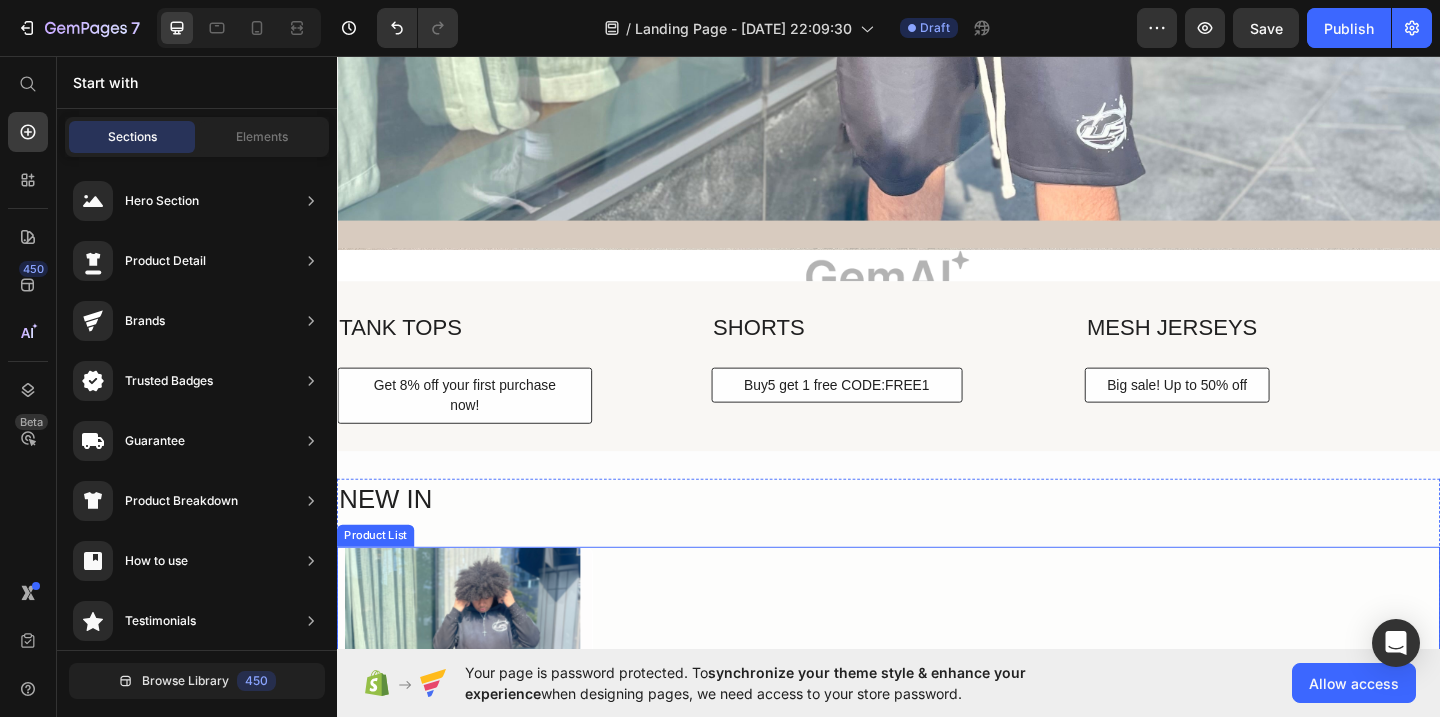 scroll, scrollTop: 848, scrollLeft: 0, axis: vertical 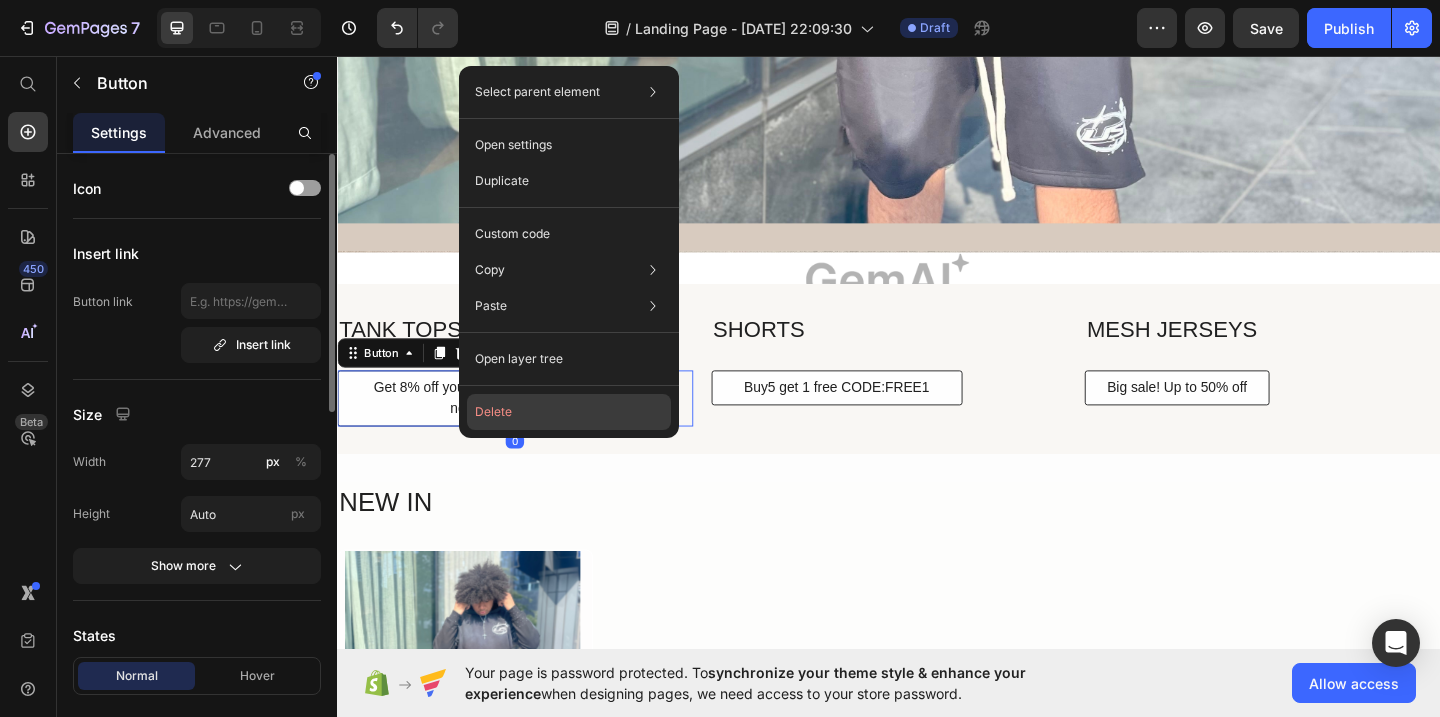 click on "Delete" 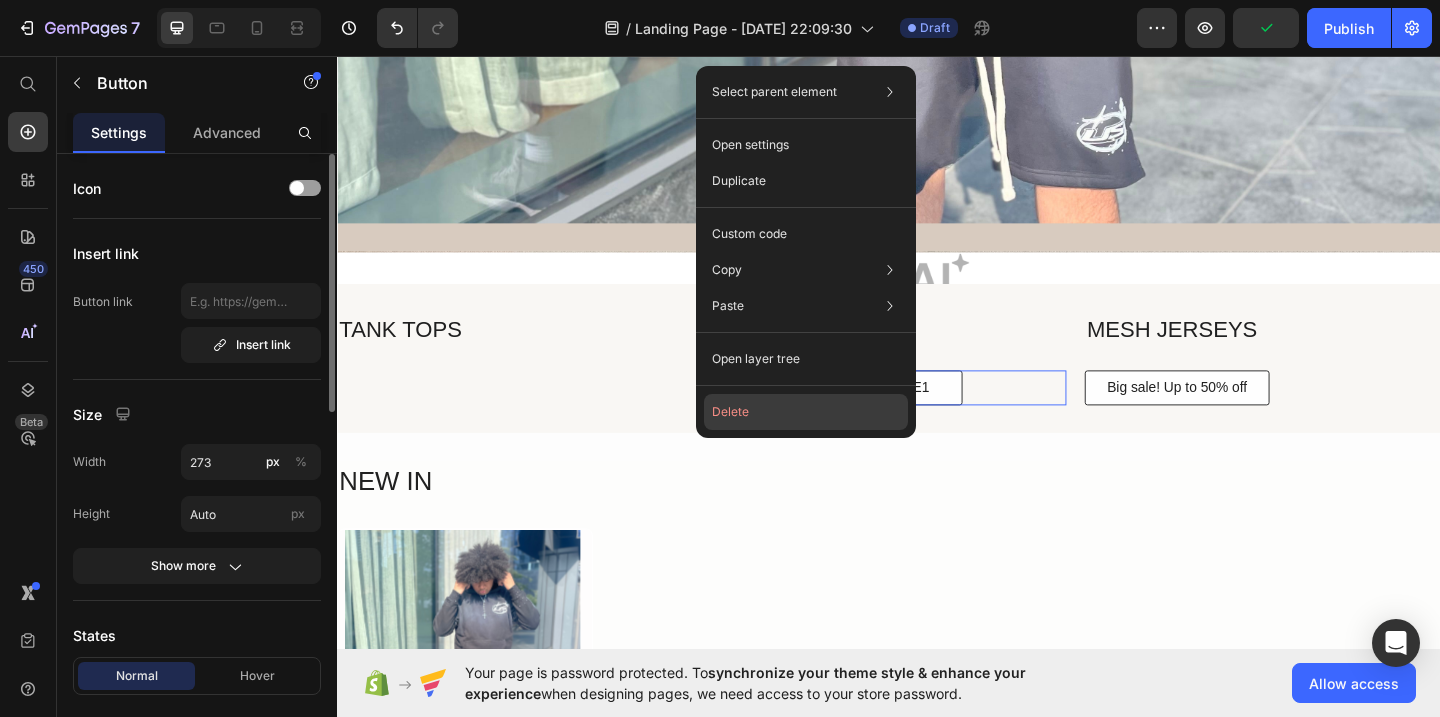 click on "Delete" 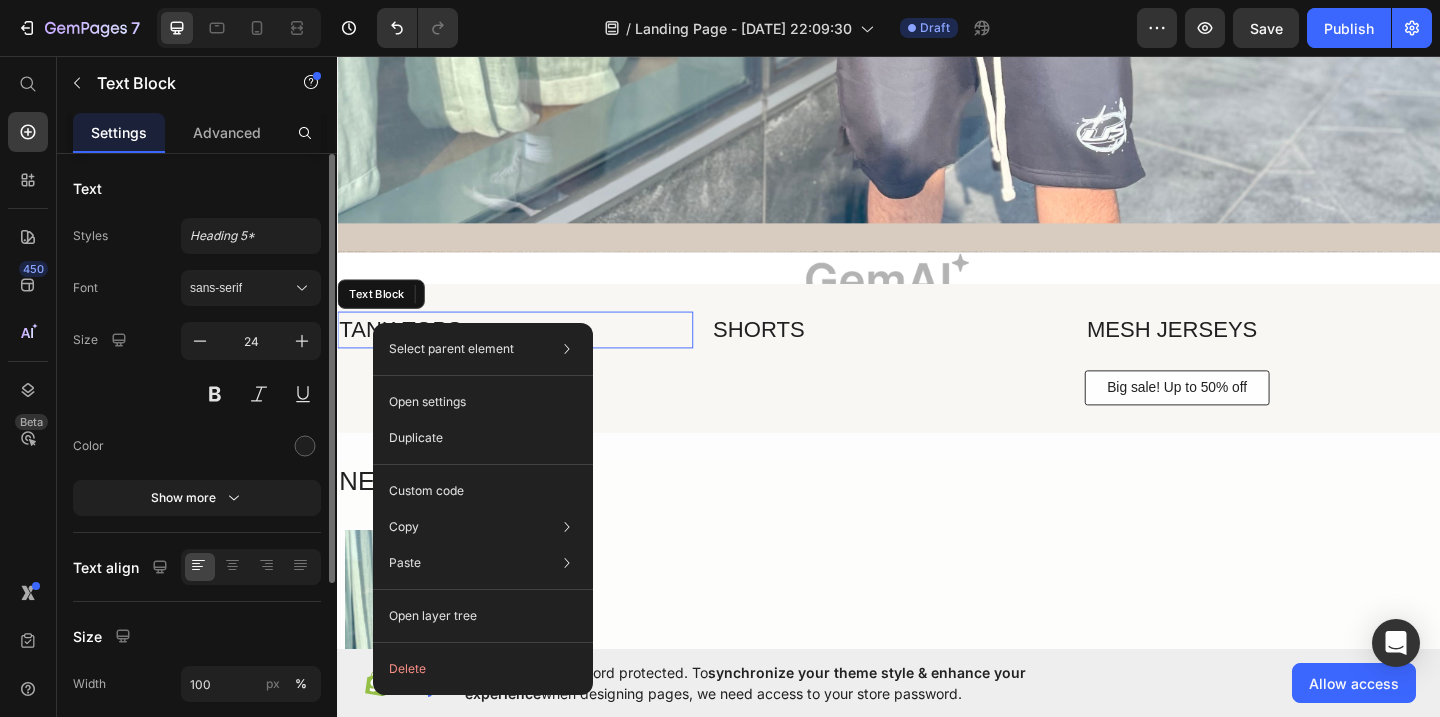 drag, startPoint x: 429, startPoint y: 343, endPoint x: 764, endPoint y: 380, distance: 337.03708 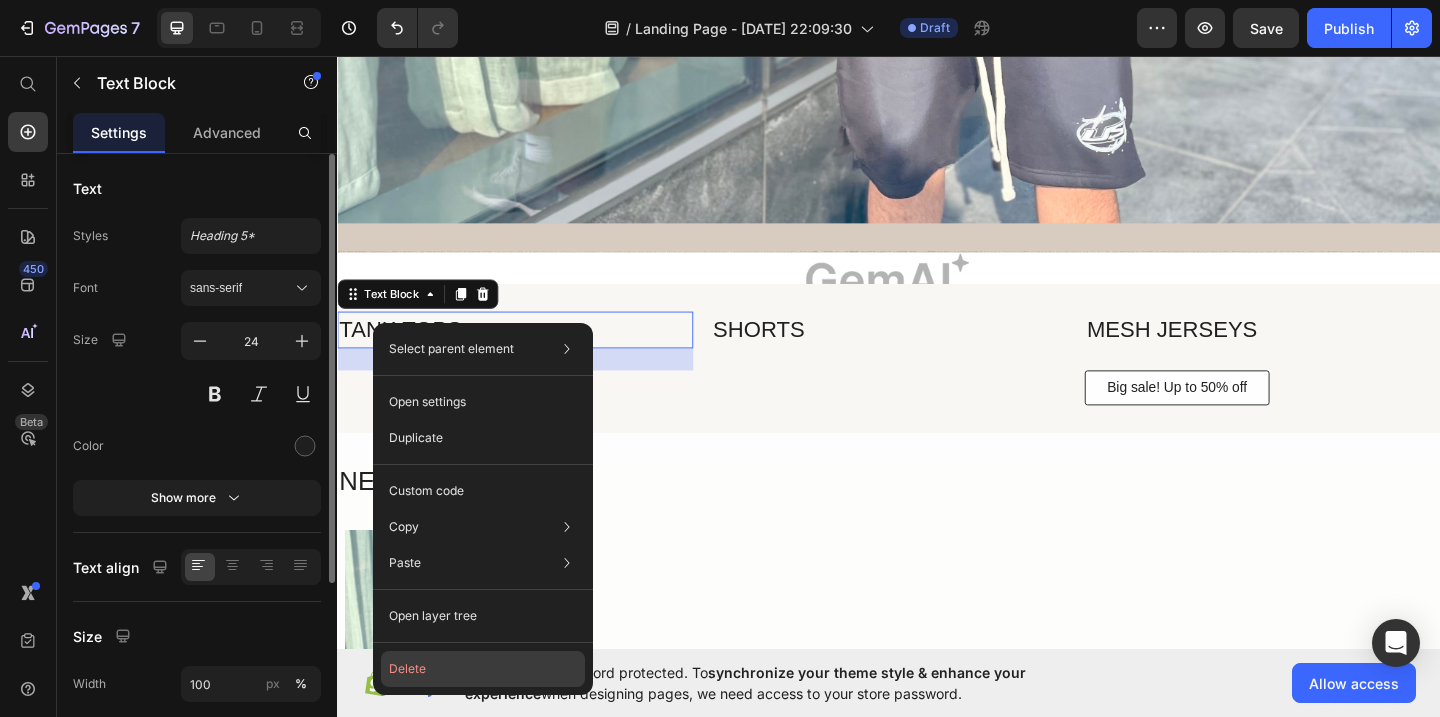 click on "Delete" 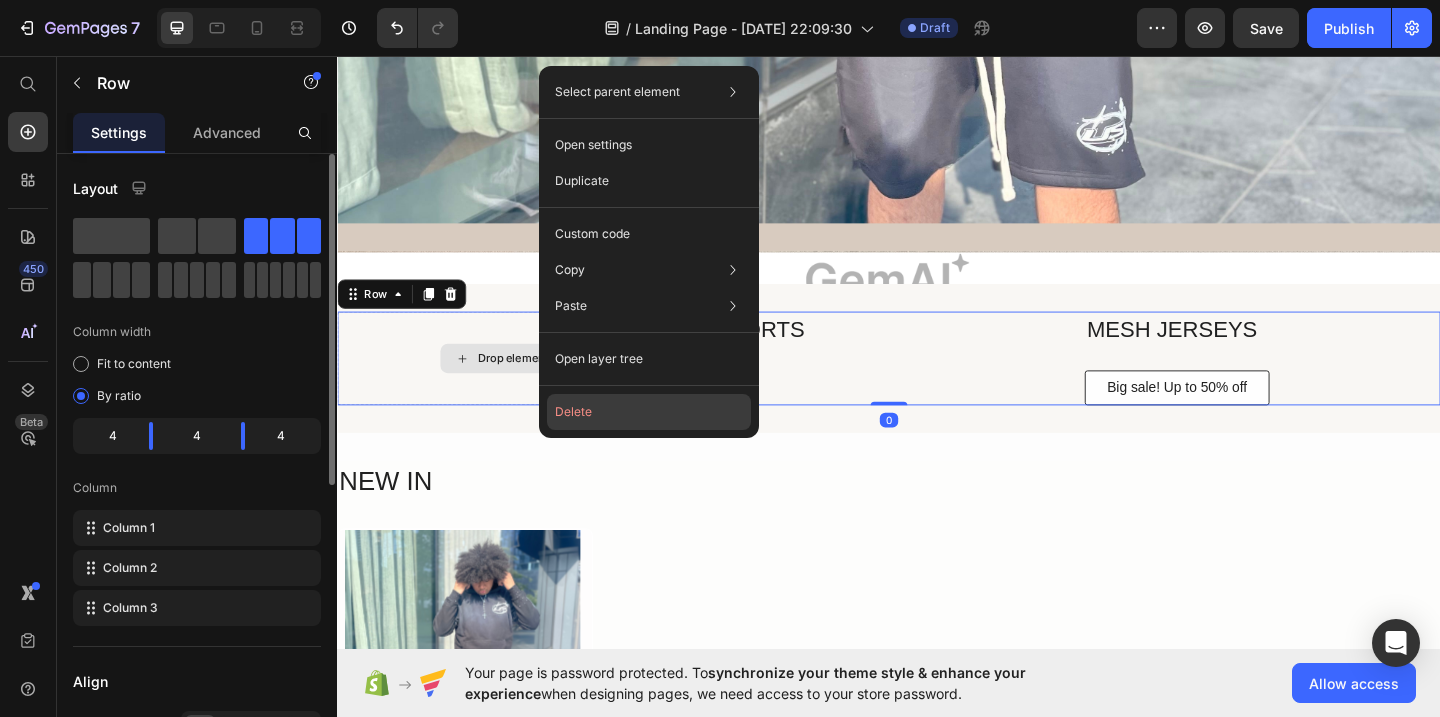 click on "Delete" 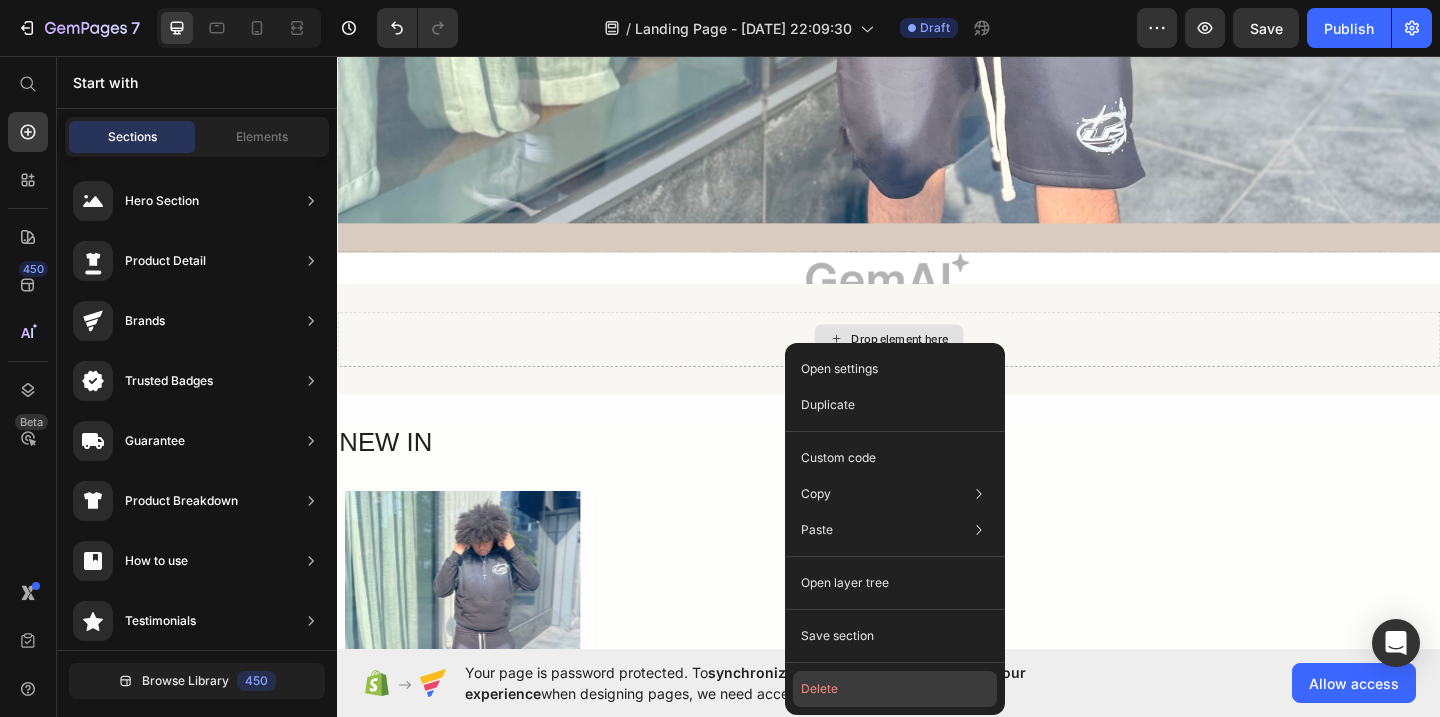 click on "Delete" 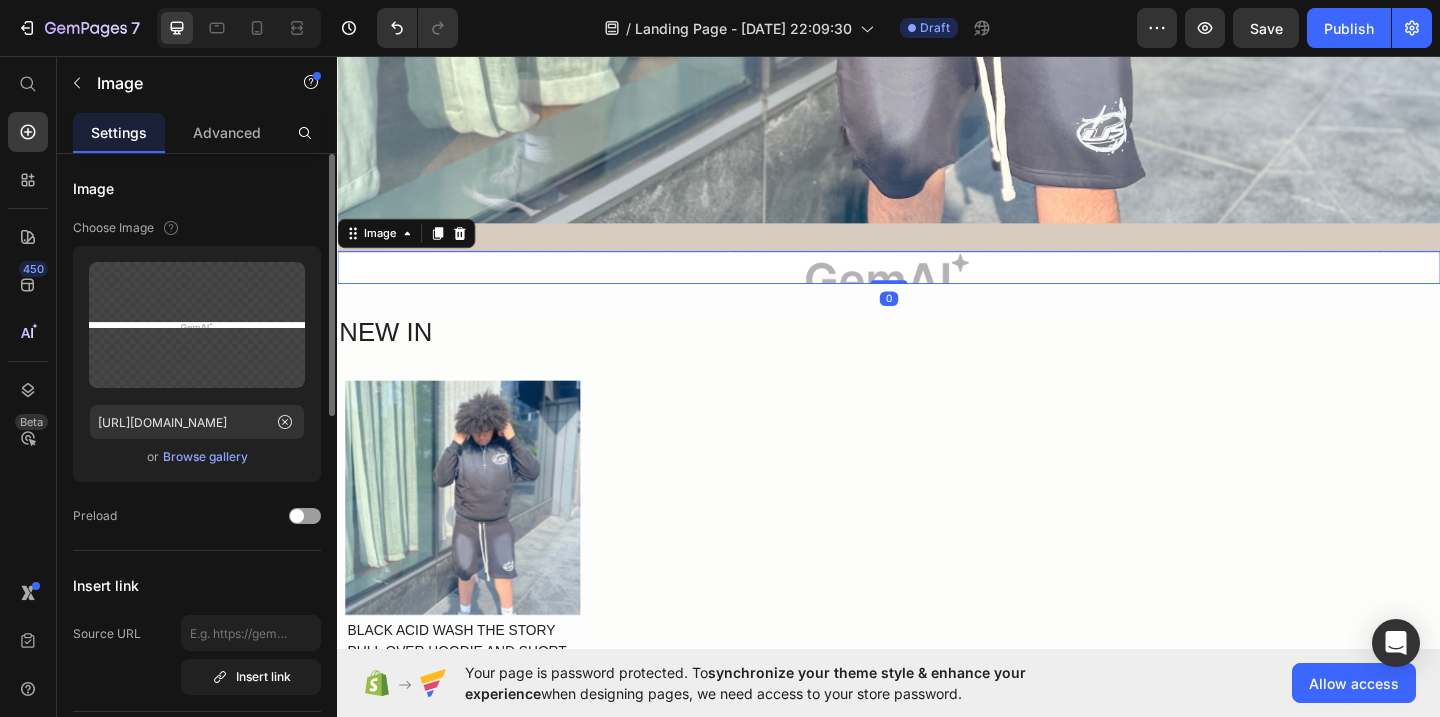 click at bounding box center (937, 286) 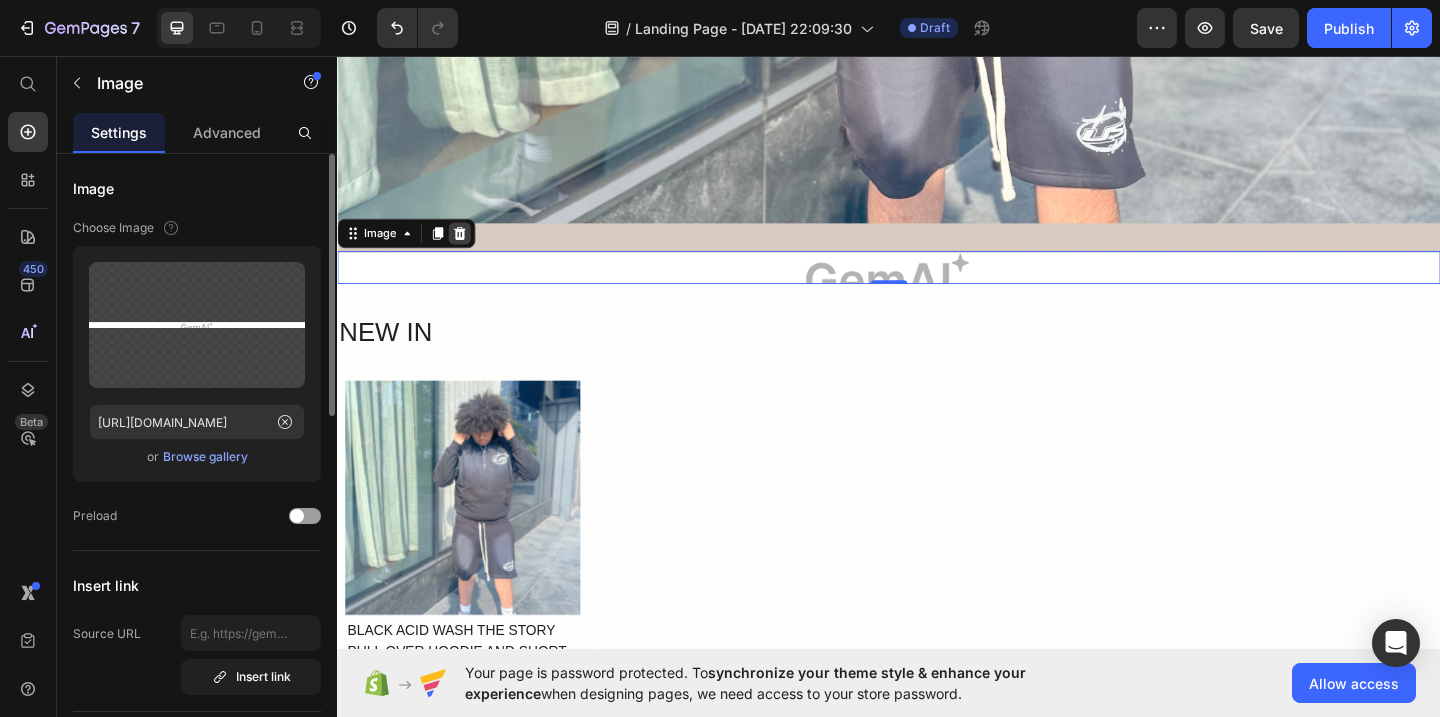 click 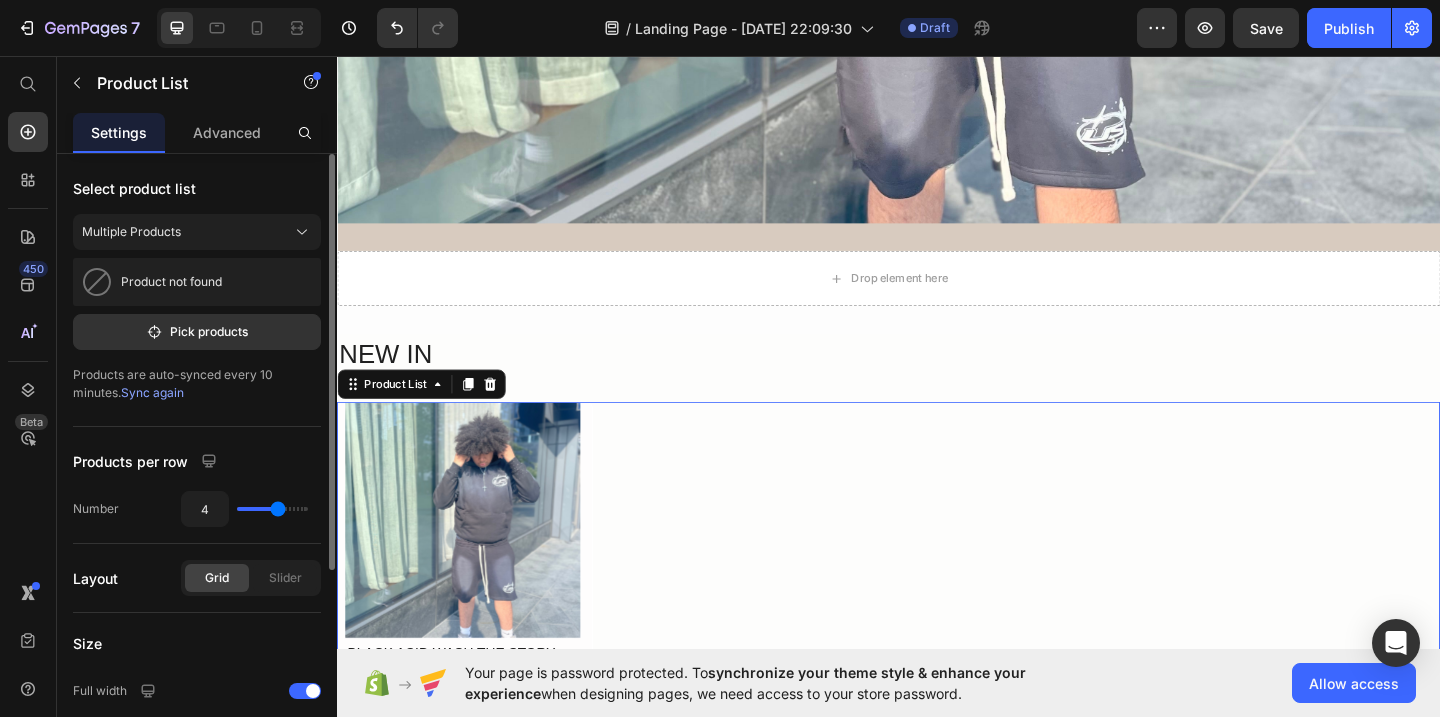 click on "Product Images BLACK ACID WASH THE STORY PULL OVER HOODIE AND SHORT SET. Product Title $145.00 Product Price $145.00 Product Price Row $145.00 Product Price Row" at bounding box center (937, 633) 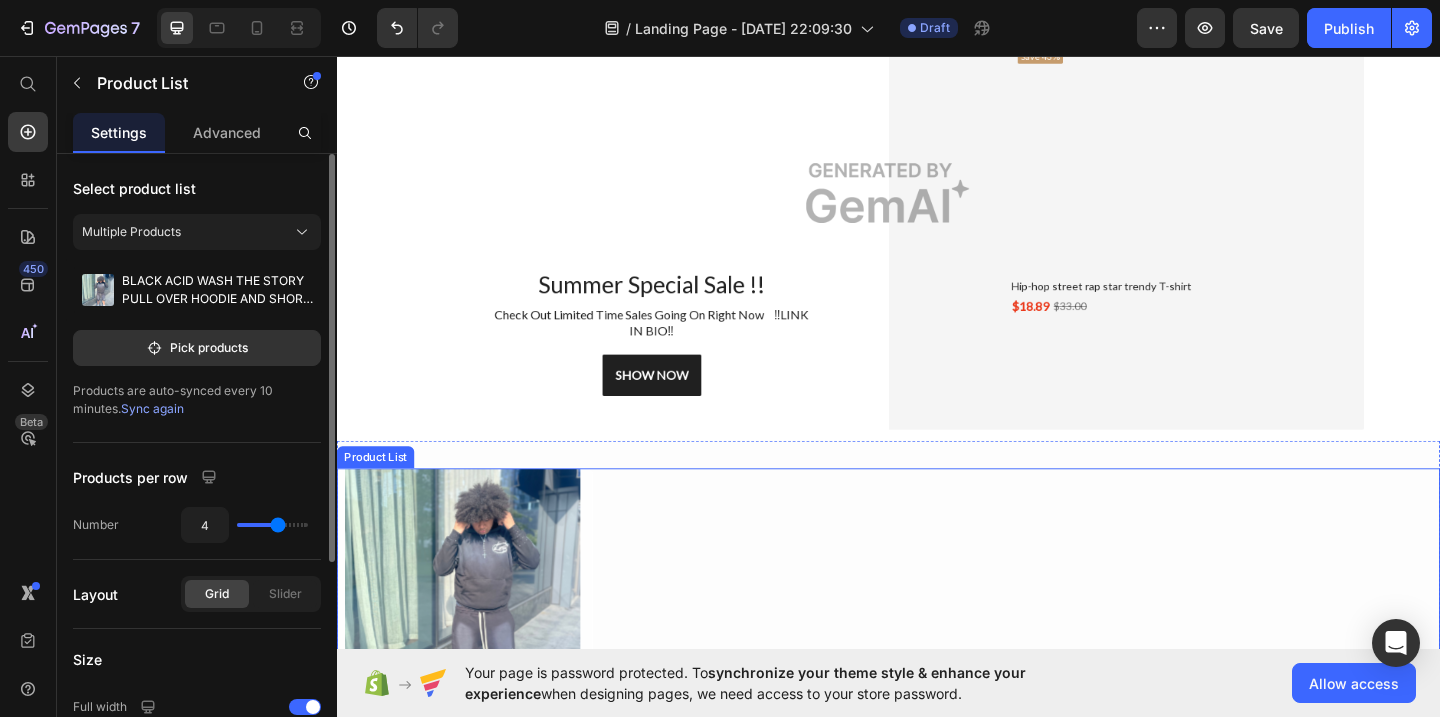 scroll, scrollTop: 3881, scrollLeft: 0, axis: vertical 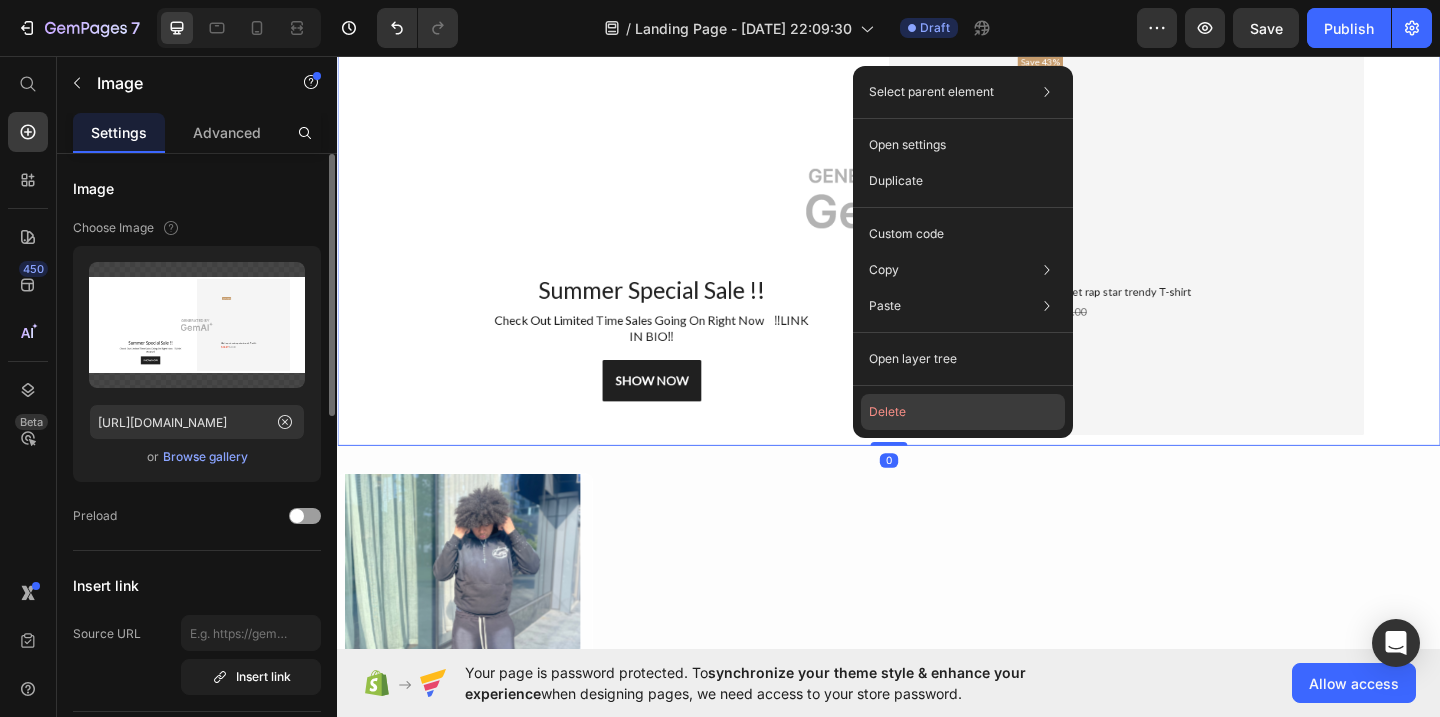 click on "Delete" 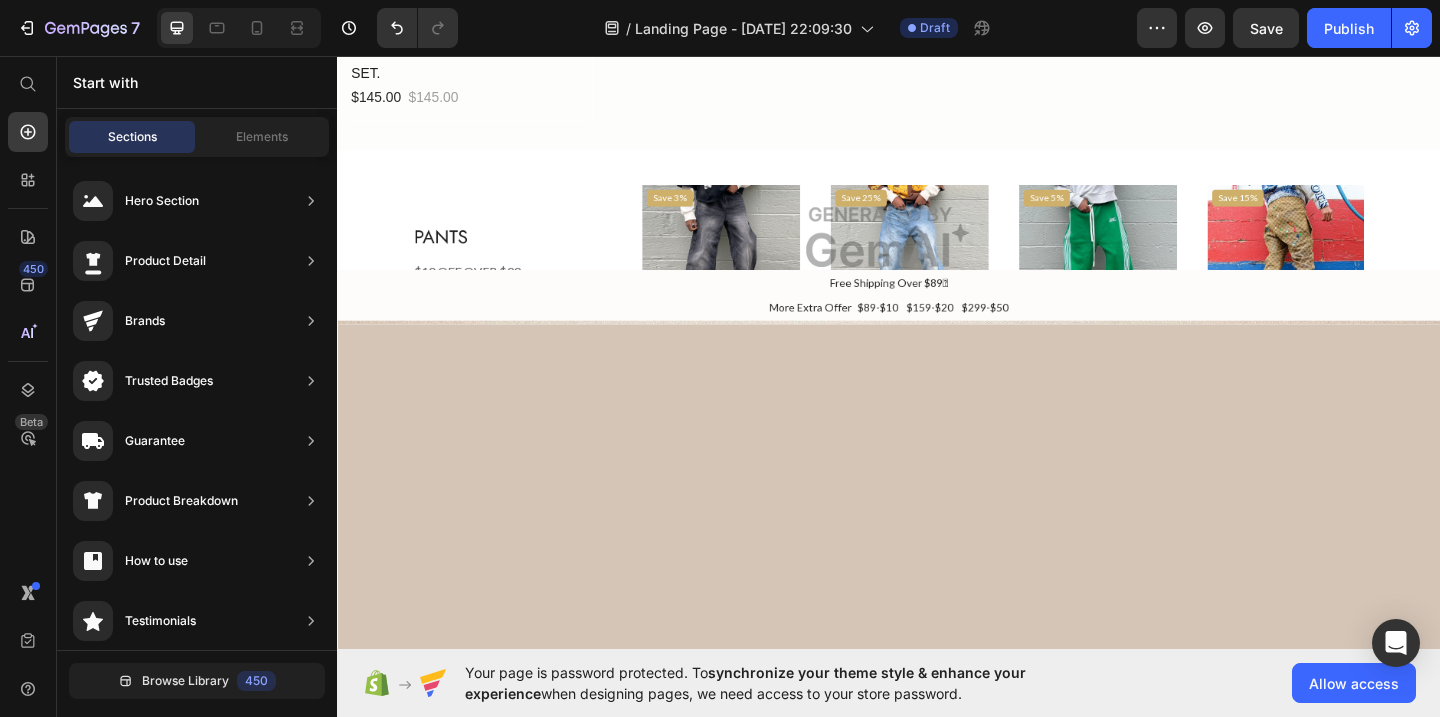 scroll, scrollTop: 4655, scrollLeft: 0, axis: vertical 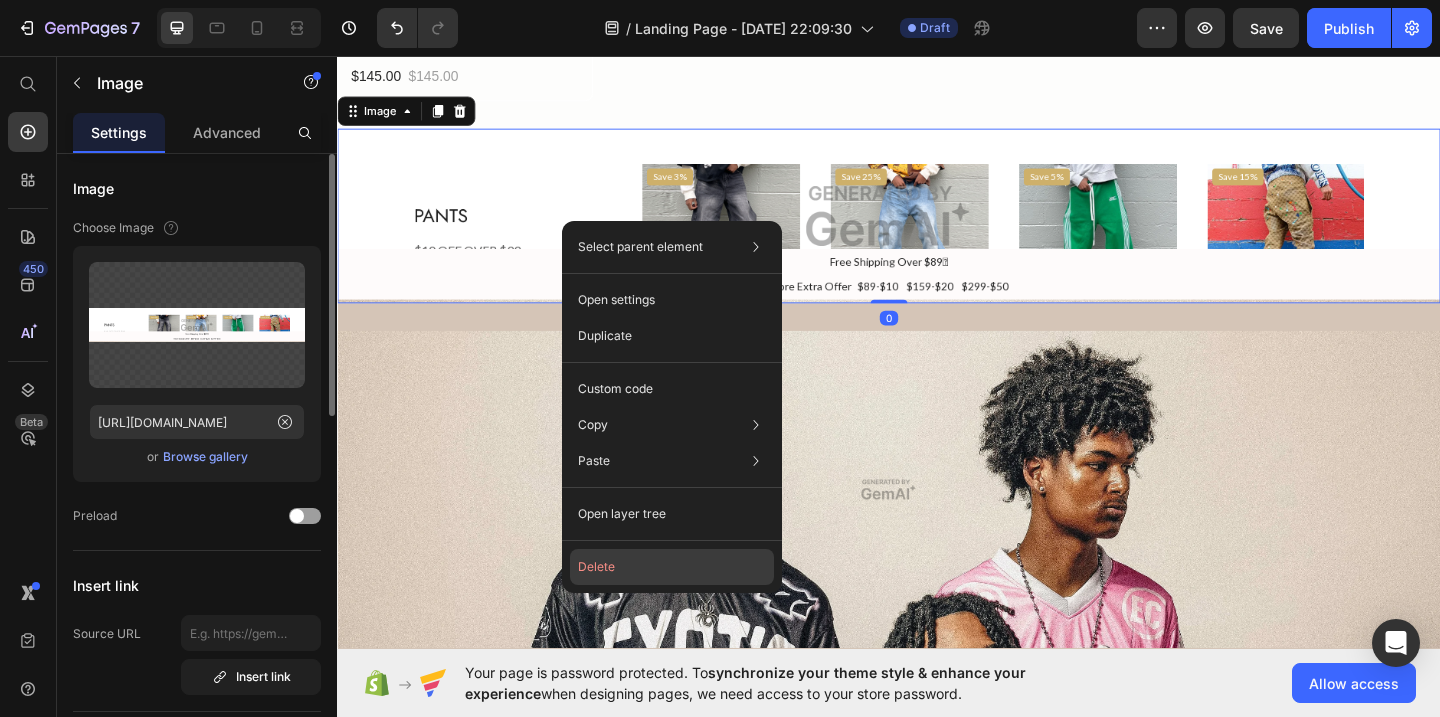 click on "Delete" 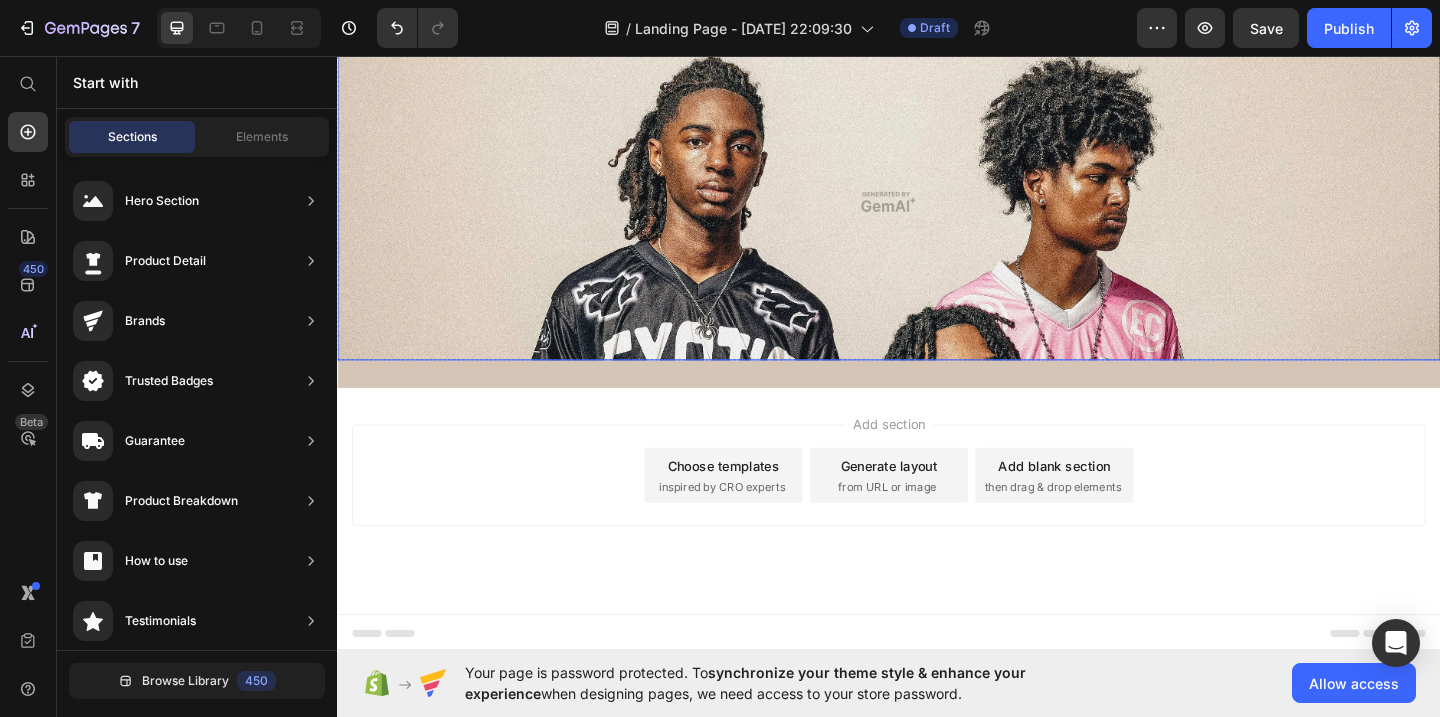 scroll, scrollTop: 4835, scrollLeft: 0, axis: vertical 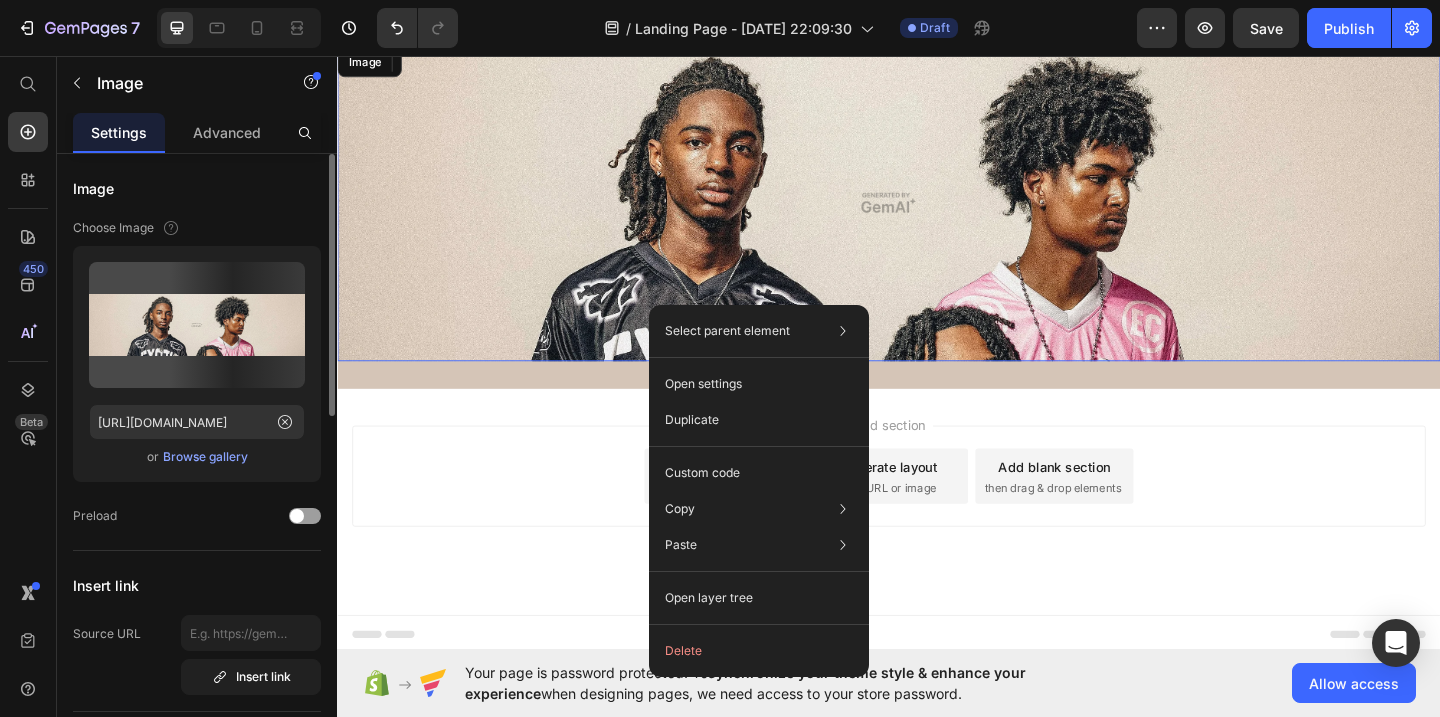 drag, startPoint x: 730, startPoint y: 324, endPoint x: 1036, endPoint y: 362, distance: 308.35046 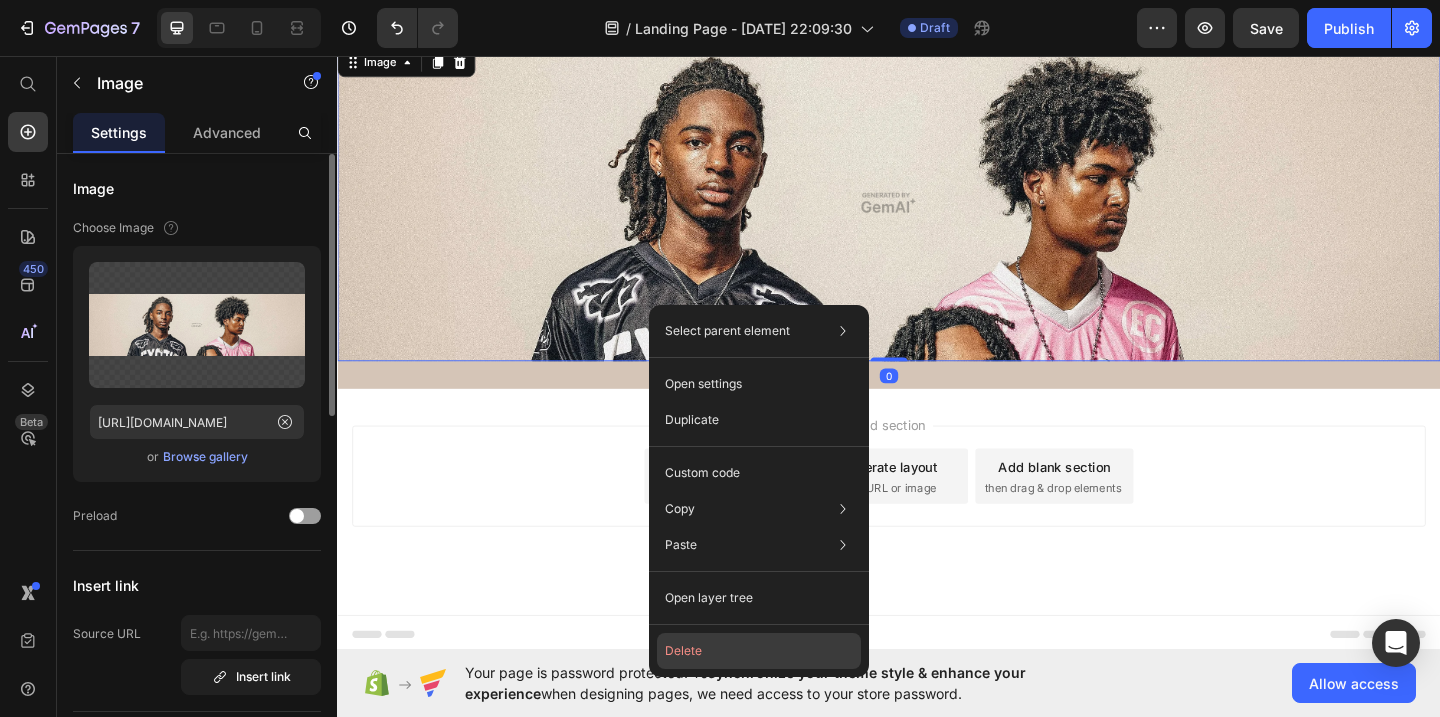 click on "Delete" 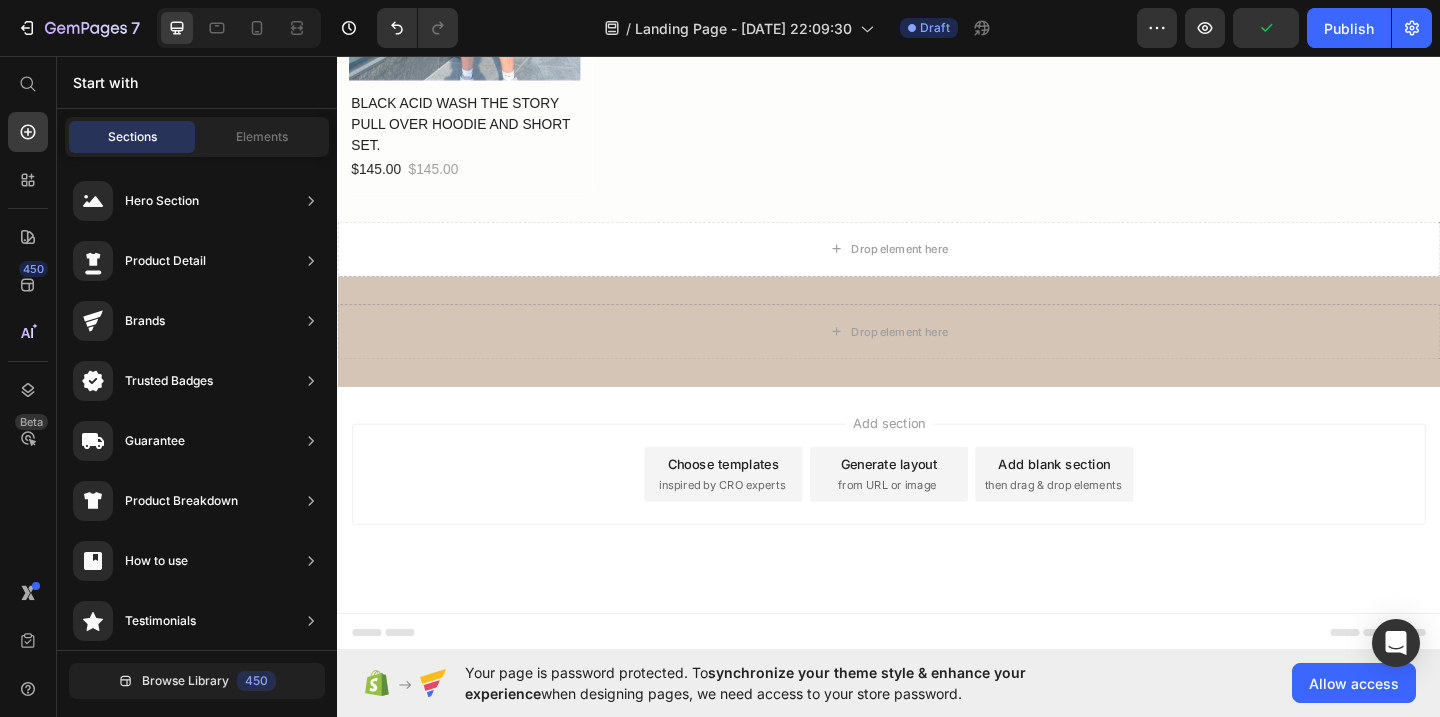 scroll, scrollTop: 4550, scrollLeft: 0, axis: vertical 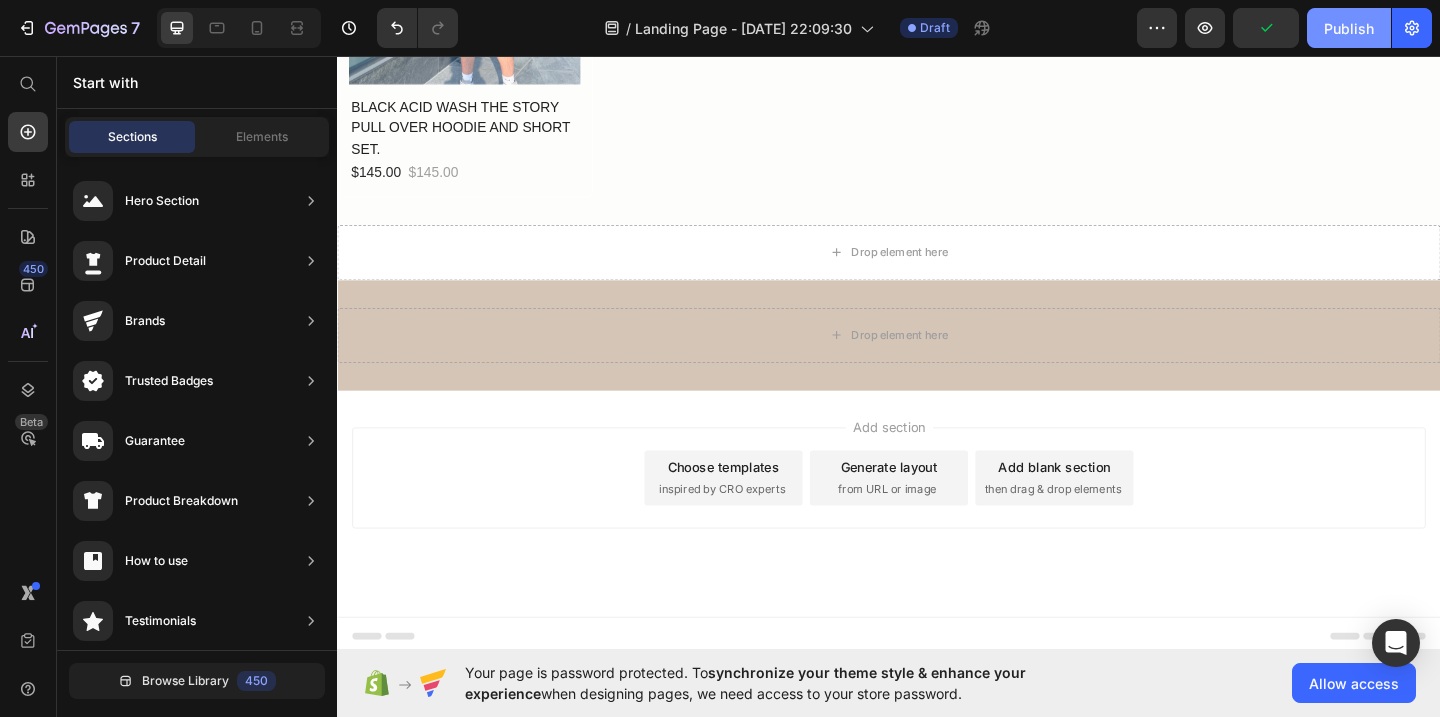 click on "Publish" at bounding box center (1349, 28) 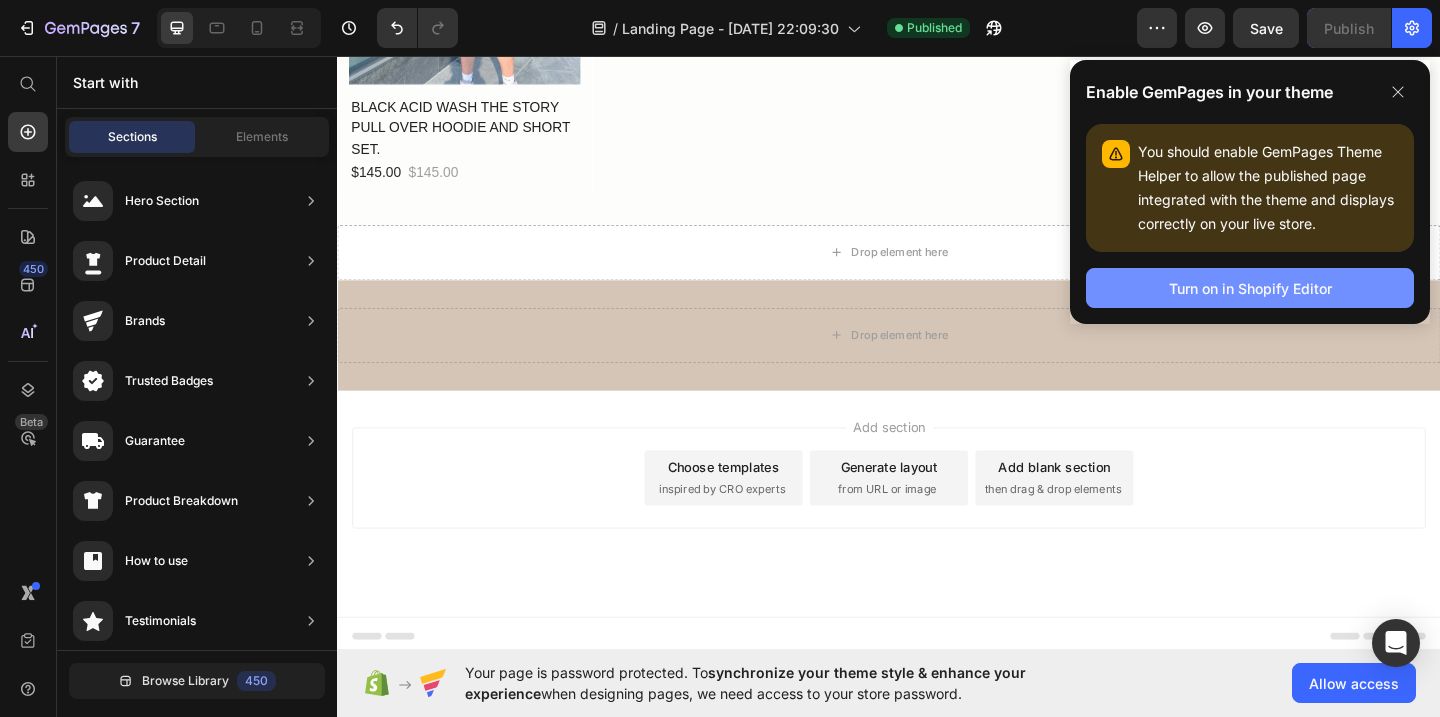 click on "Turn on in Shopify Editor" at bounding box center [1250, 288] 